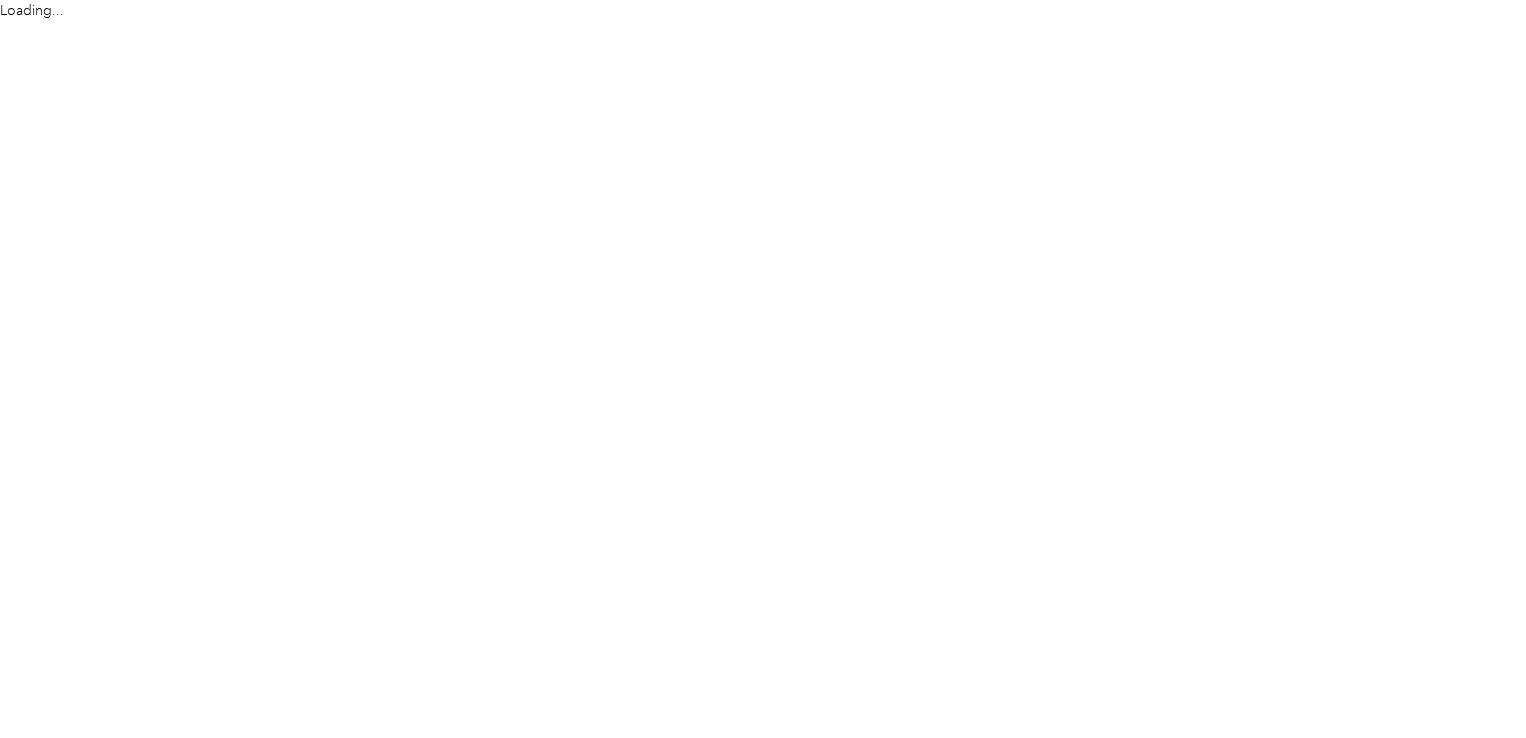 scroll, scrollTop: 0, scrollLeft: 0, axis: both 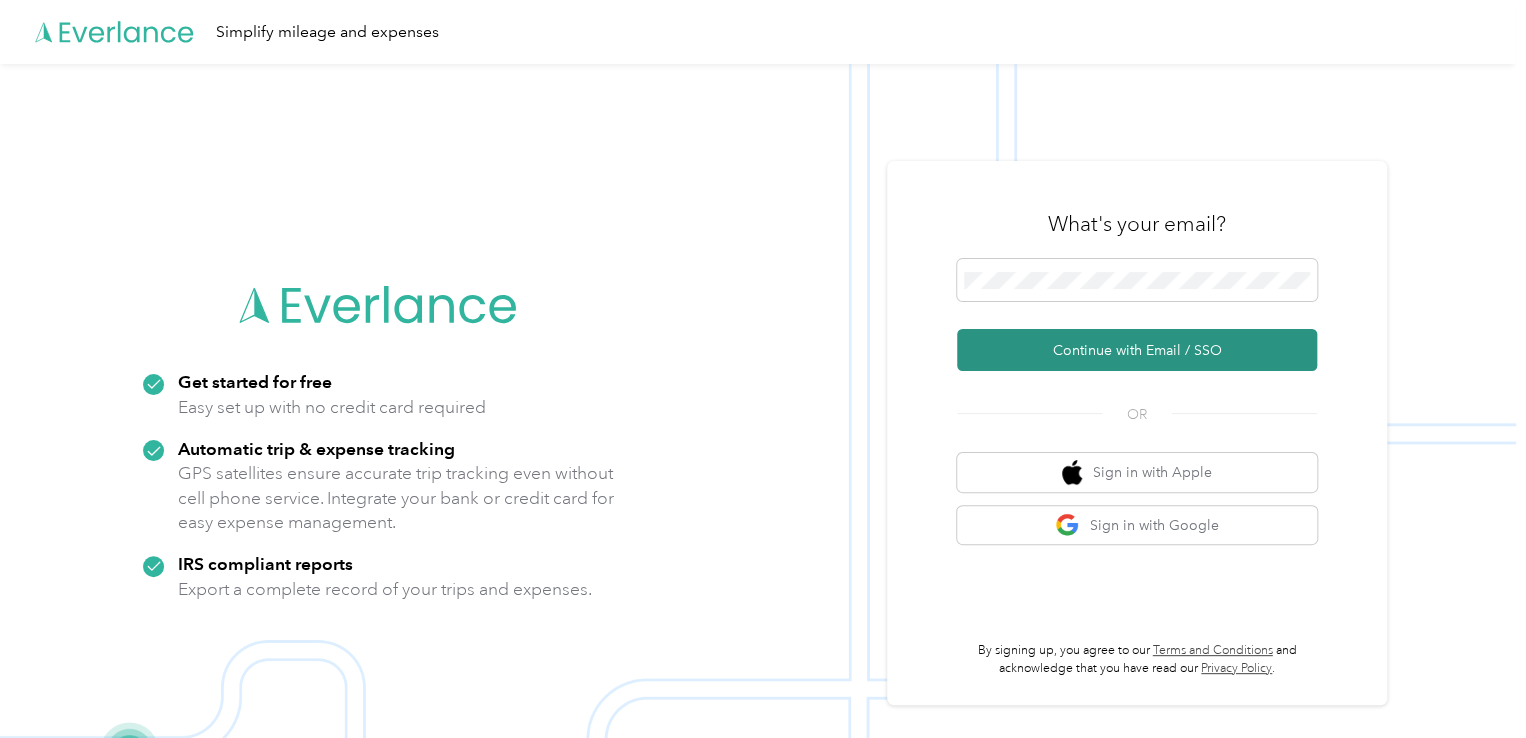 click on "Continue with Email / SSO" at bounding box center (1137, 350) 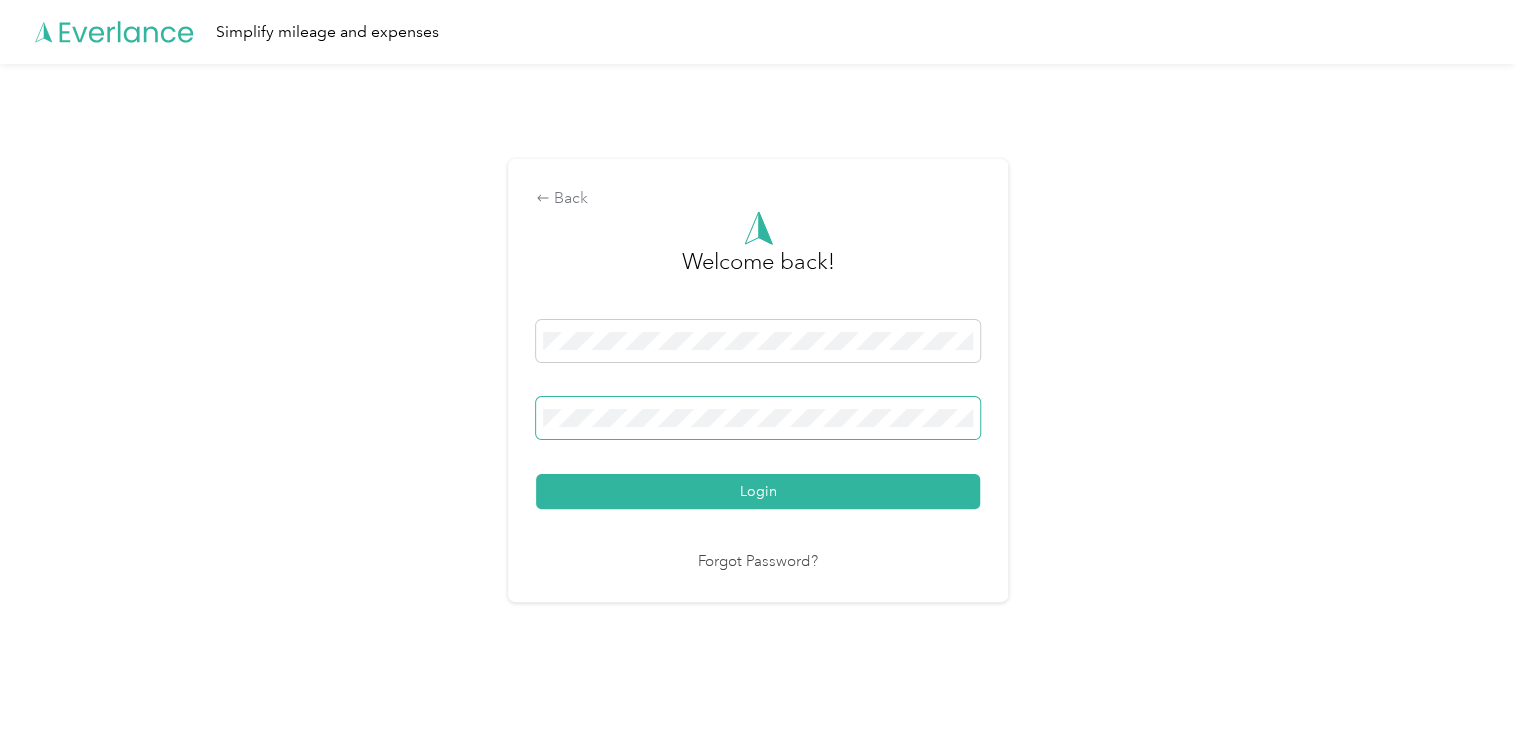click at bounding box center [758, 418] 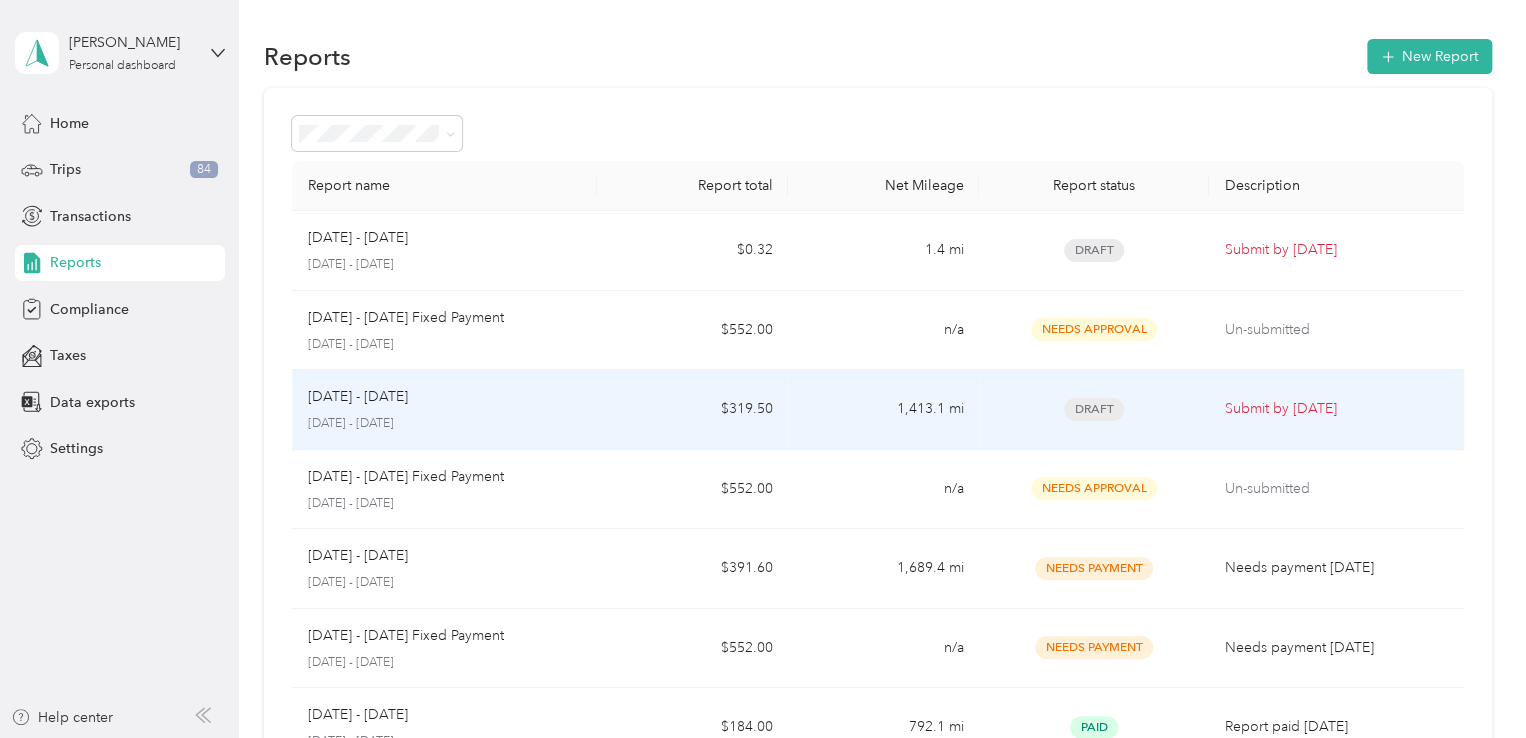 click on "Draft" at bounding box center (1093, 409) 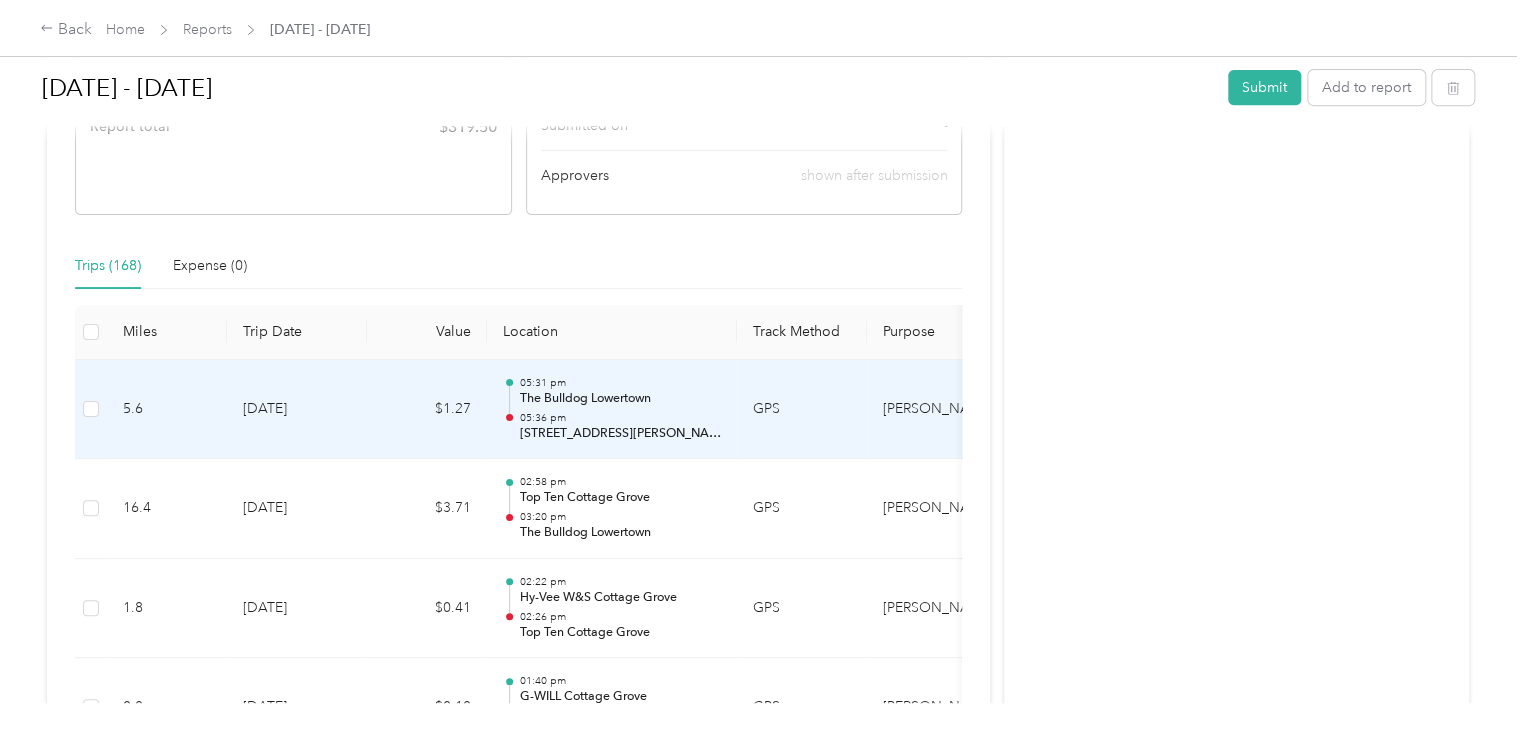 scroll, scrollTop: 398, scrollLeft: 0, axis: vertical 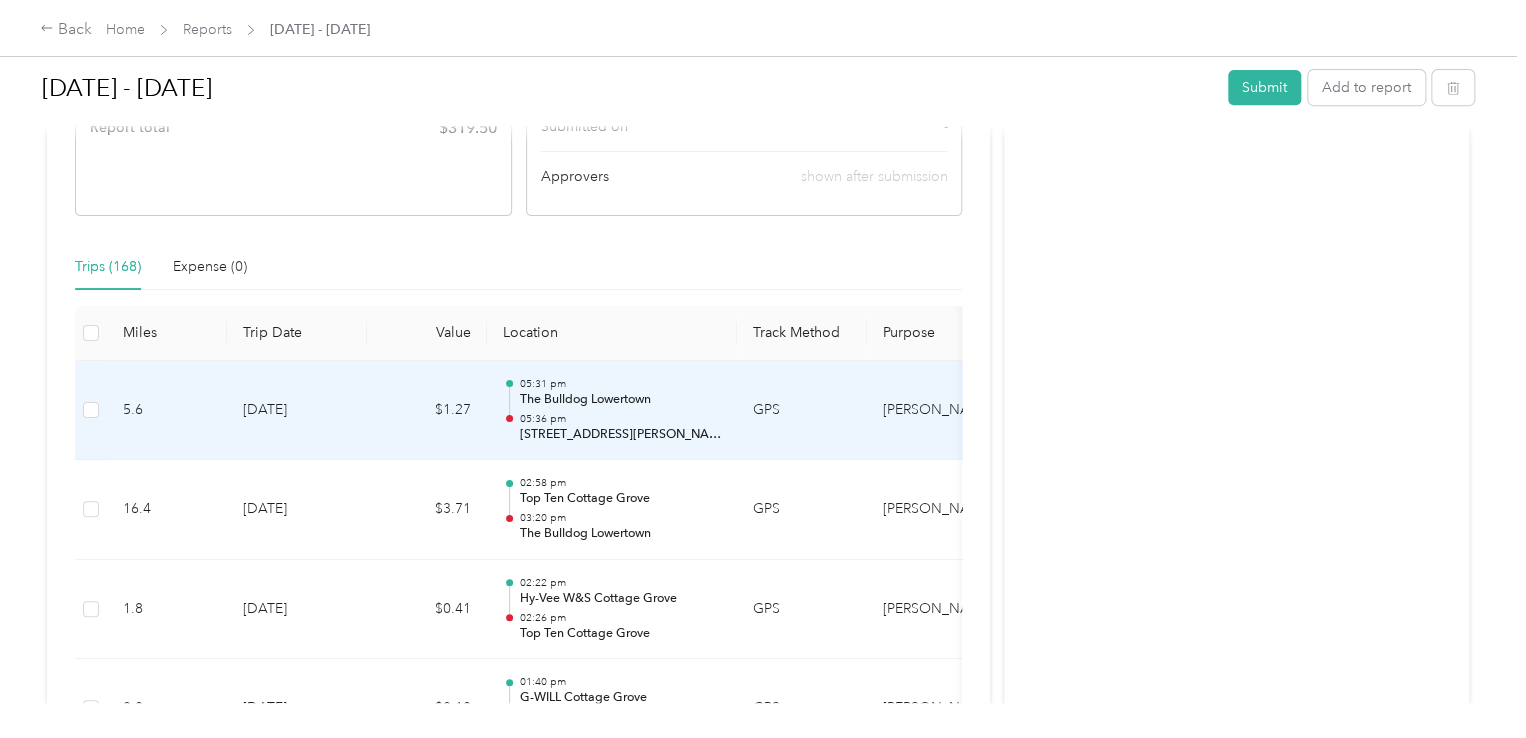 click on "05:36 pm" at bounding box center (620, 419) 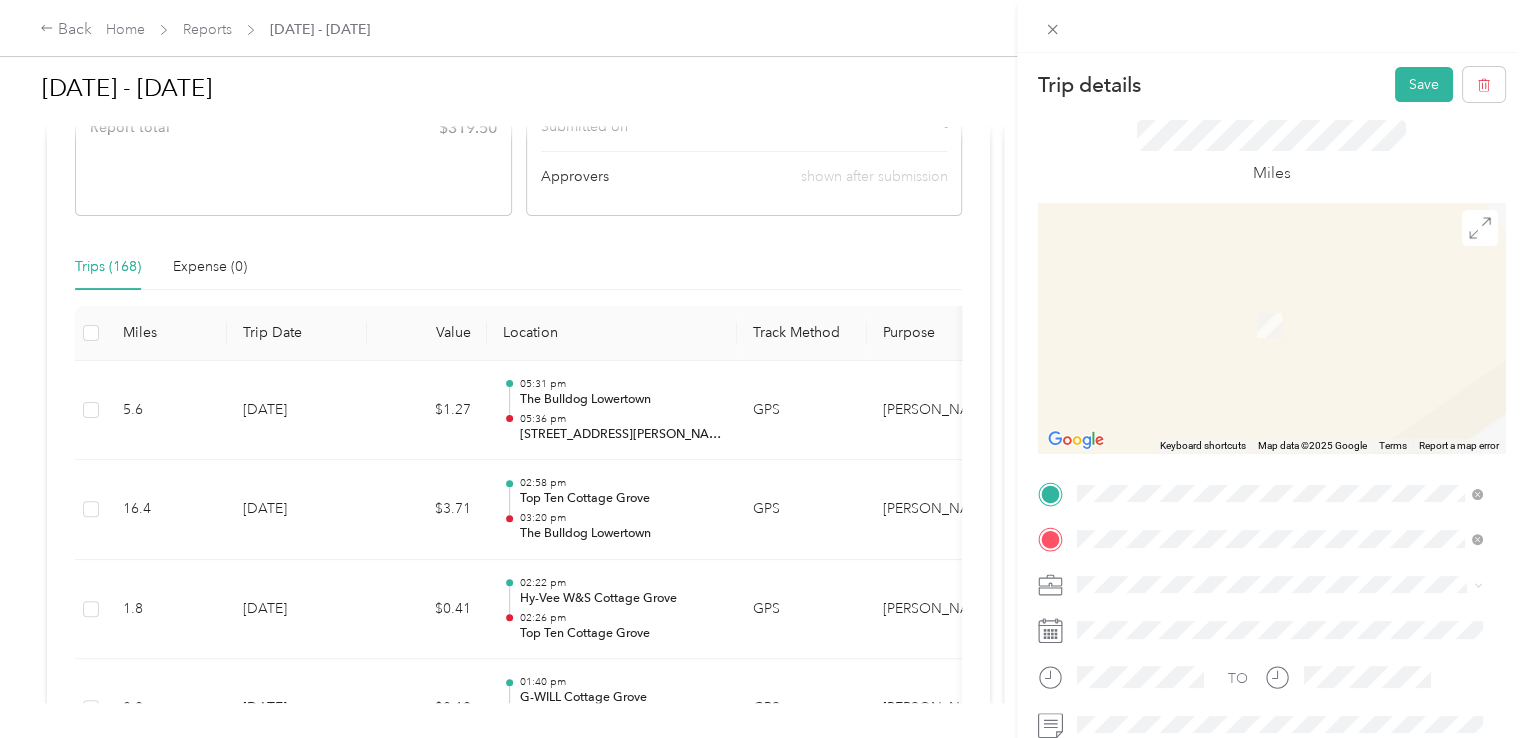 click on "[STREET_ADDRESS][PERSON_NAME][PERSON_NAME]" at bounding box center [1289, 325] 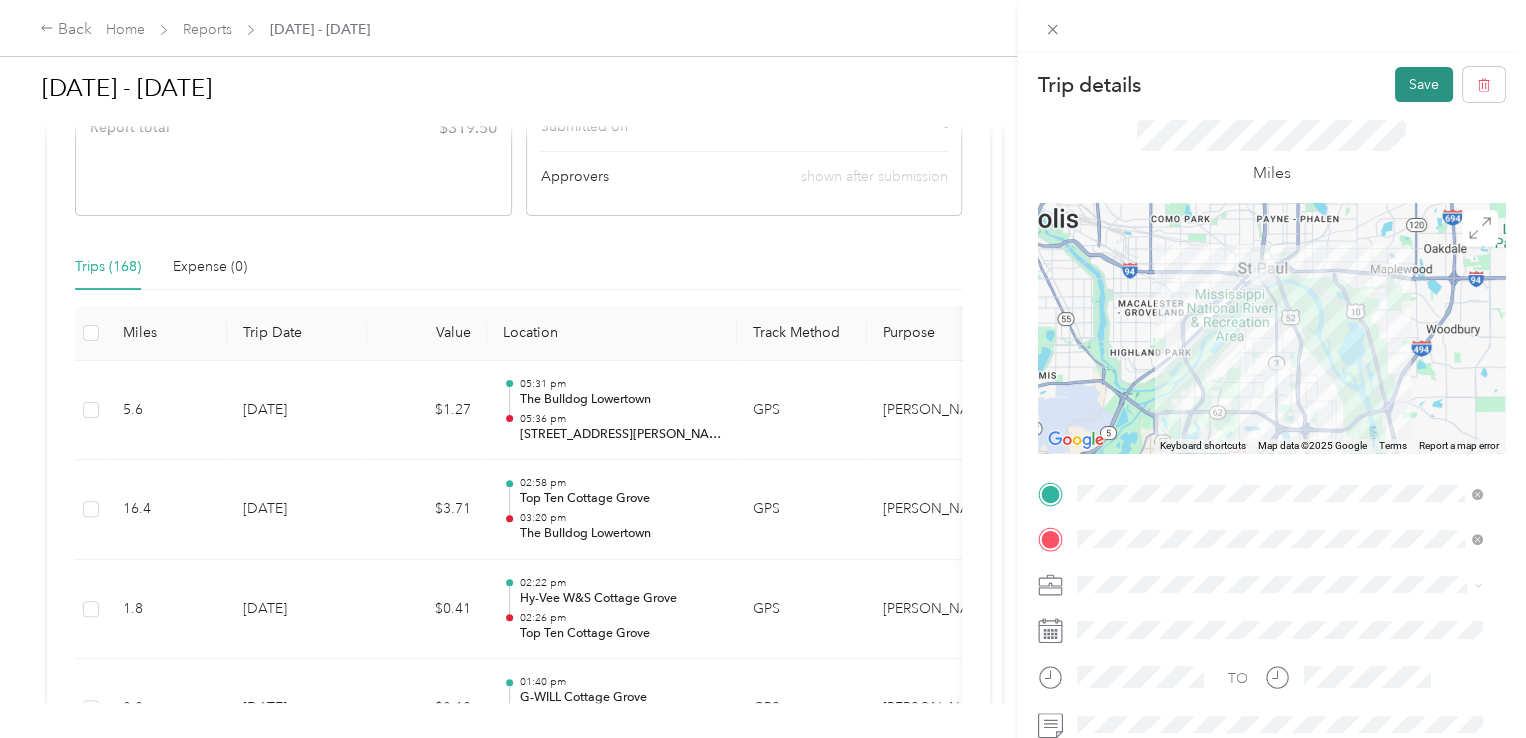 click on "Save" at bounding box center [1424, 84] 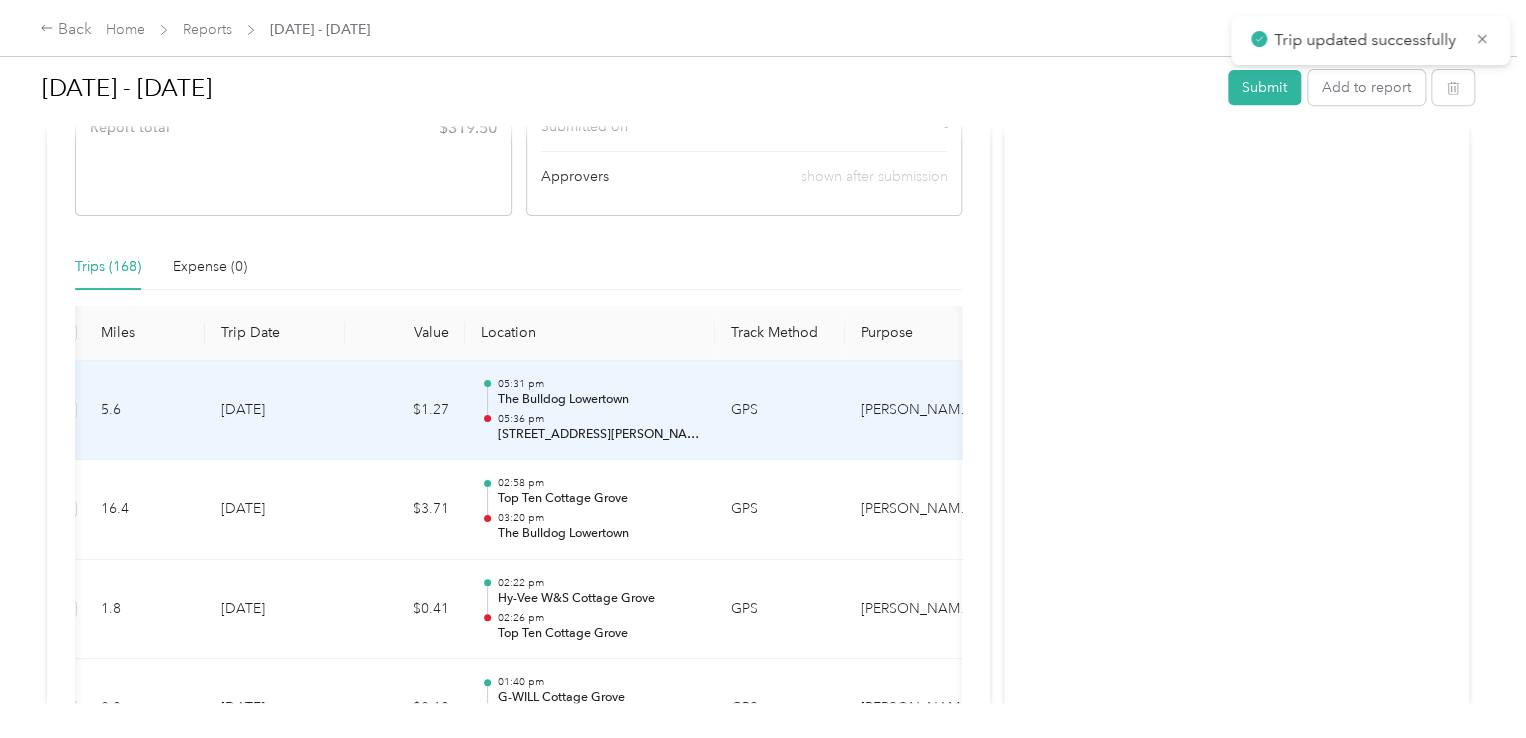 scroll, scrollTop: 0, scrollLeft: 23, axis: horizontal 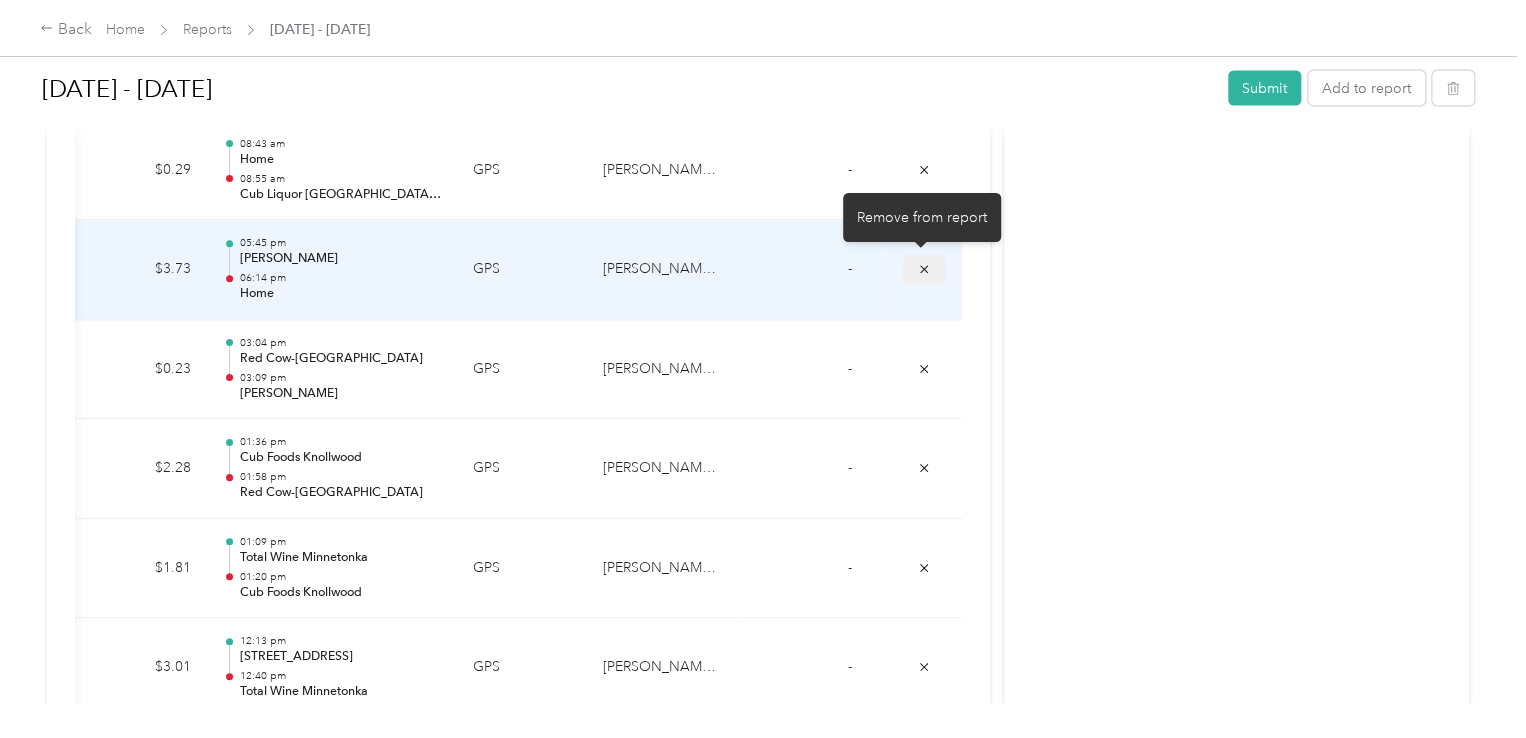click 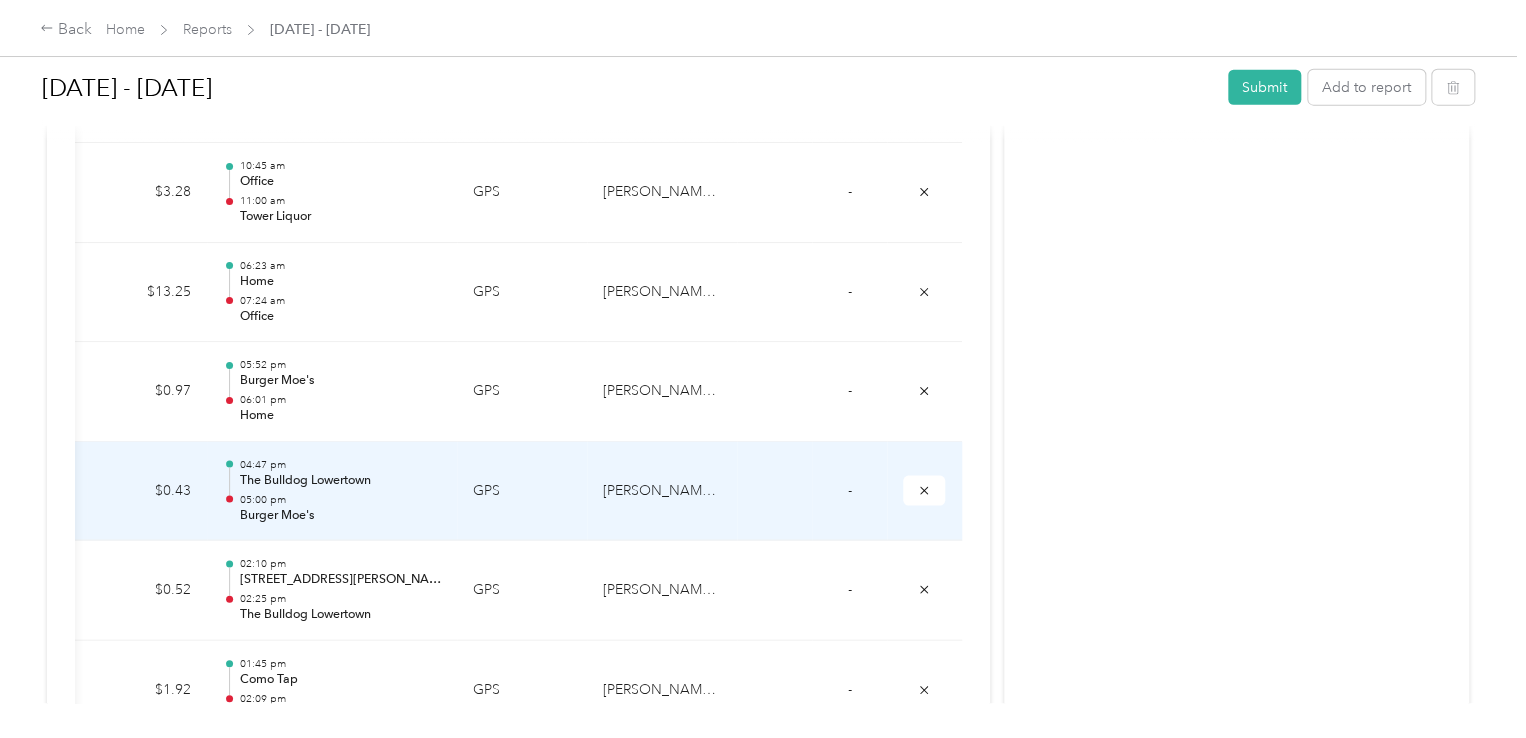 scroll, scrollTop: 2504, scrollLeft: 0, axis: vertical 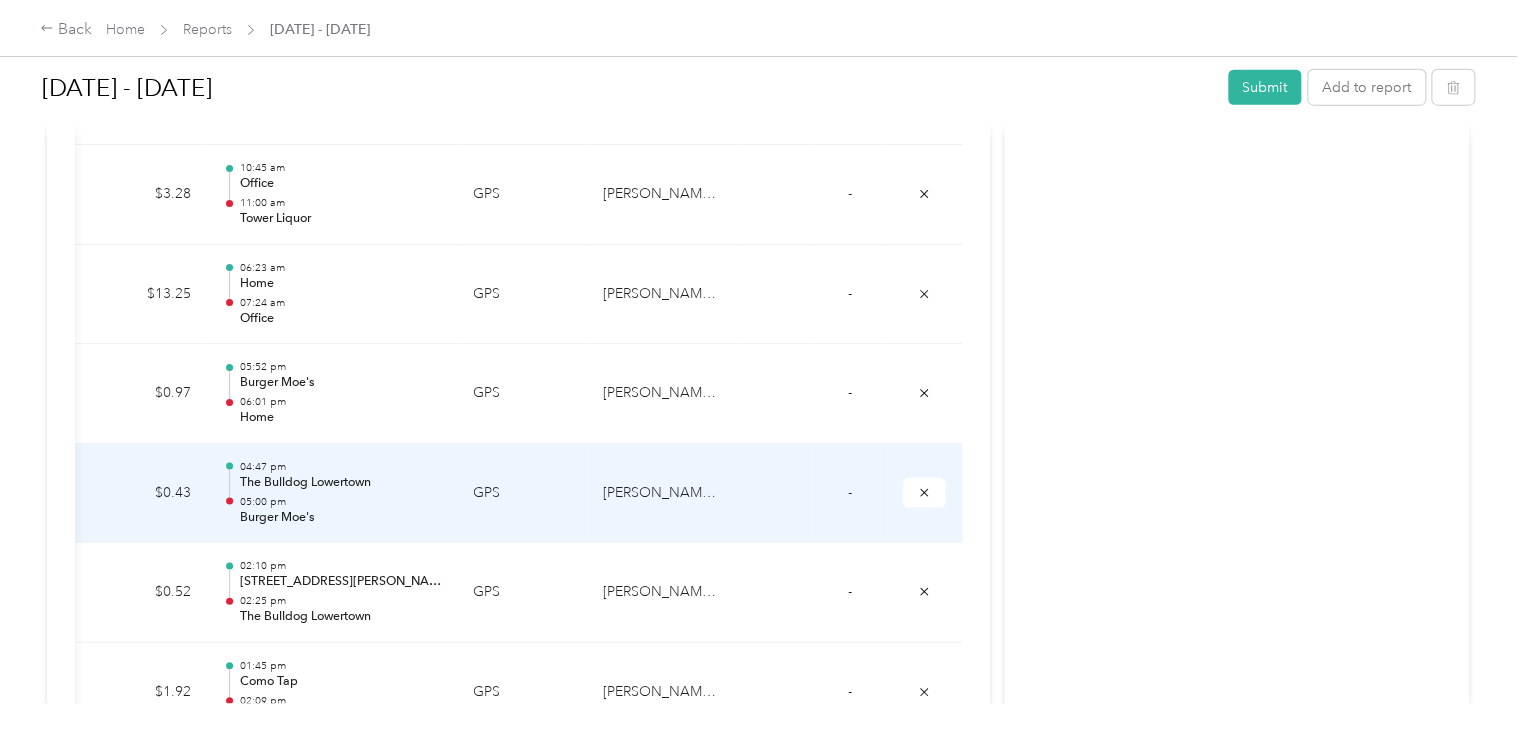 click on "Burger Moe's" at bounding box center (340, 518) 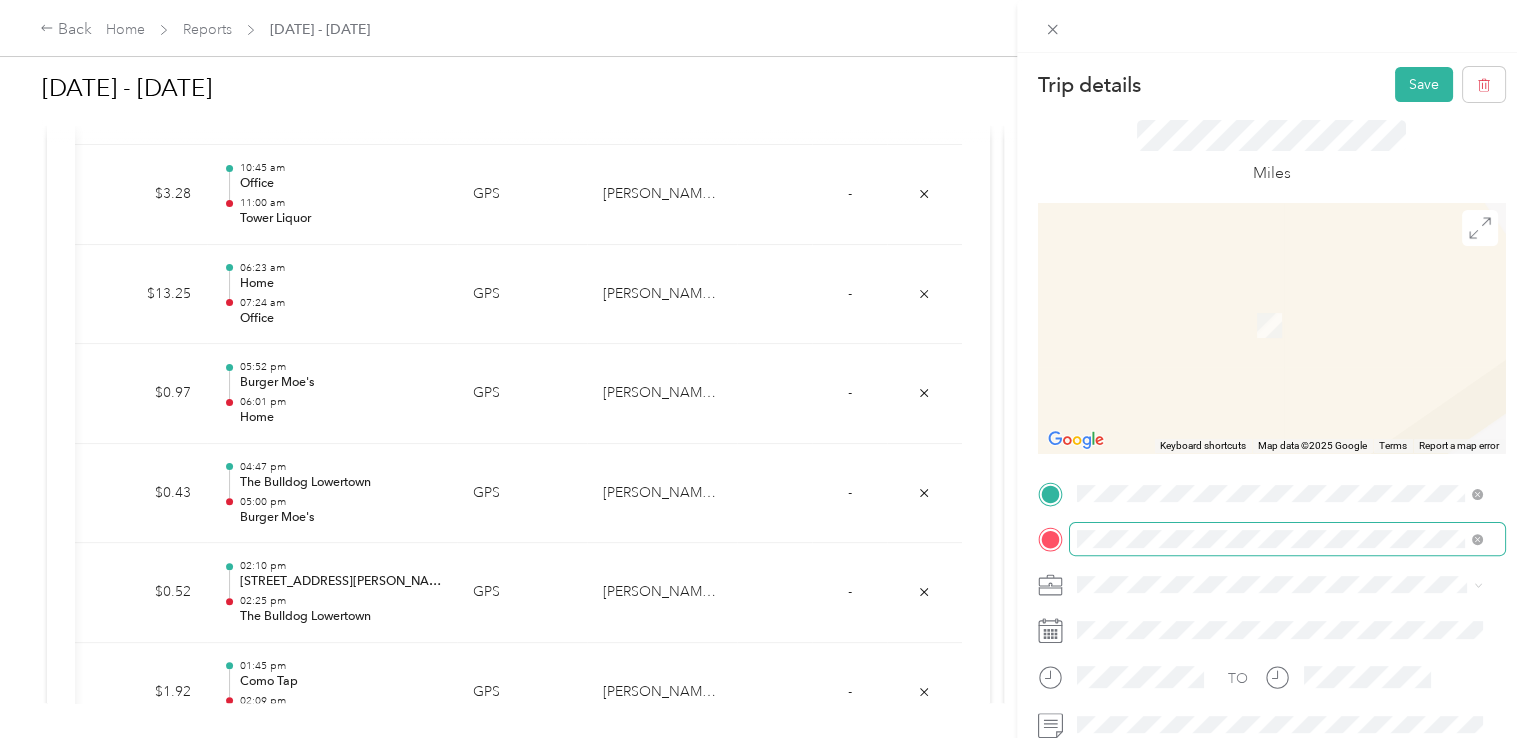 click on "Home [STREET_ADDRESS][PERSON_NAME][PERSON_NAME]" at bounding box center [1289, 399] 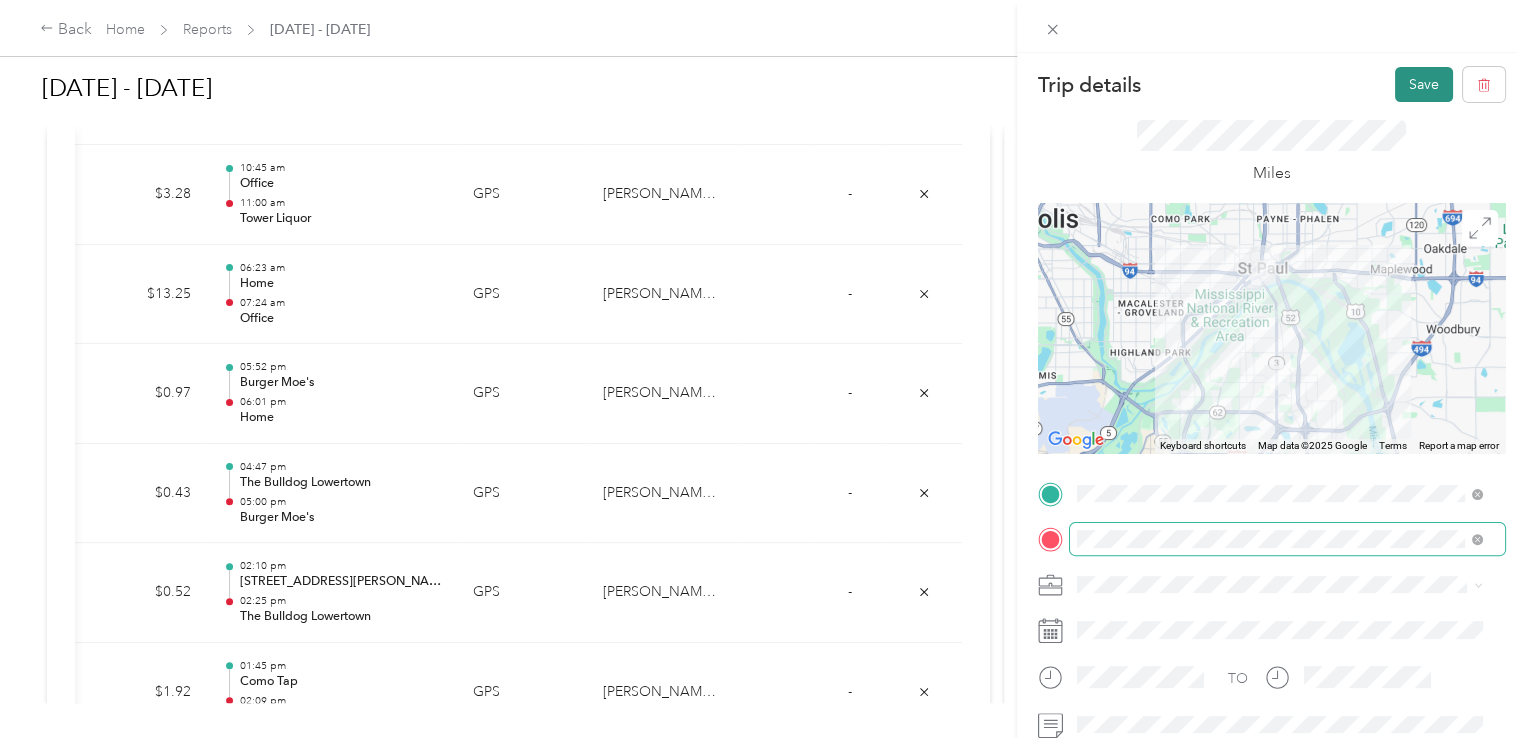 click on "Save" at bounding box center (1424, 84) 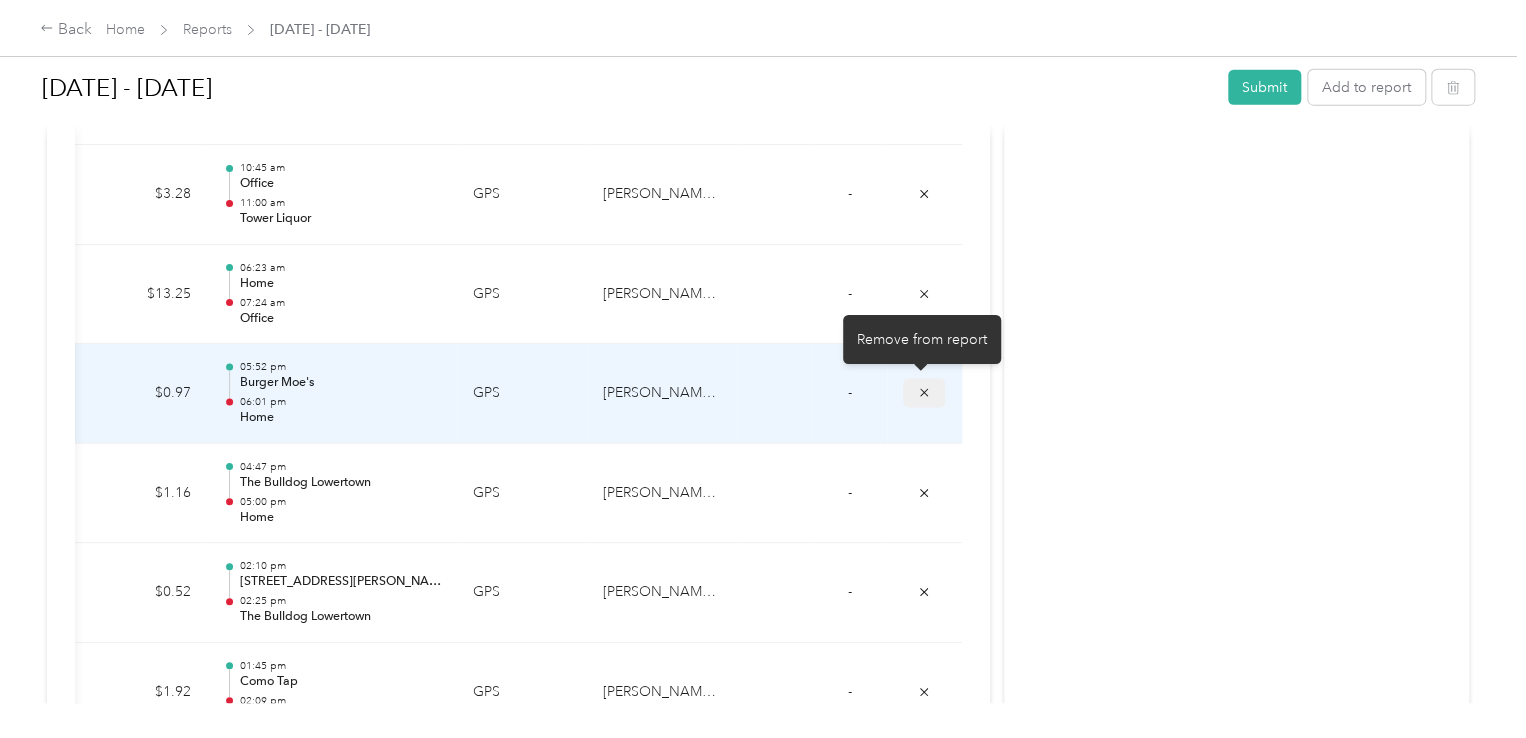 click 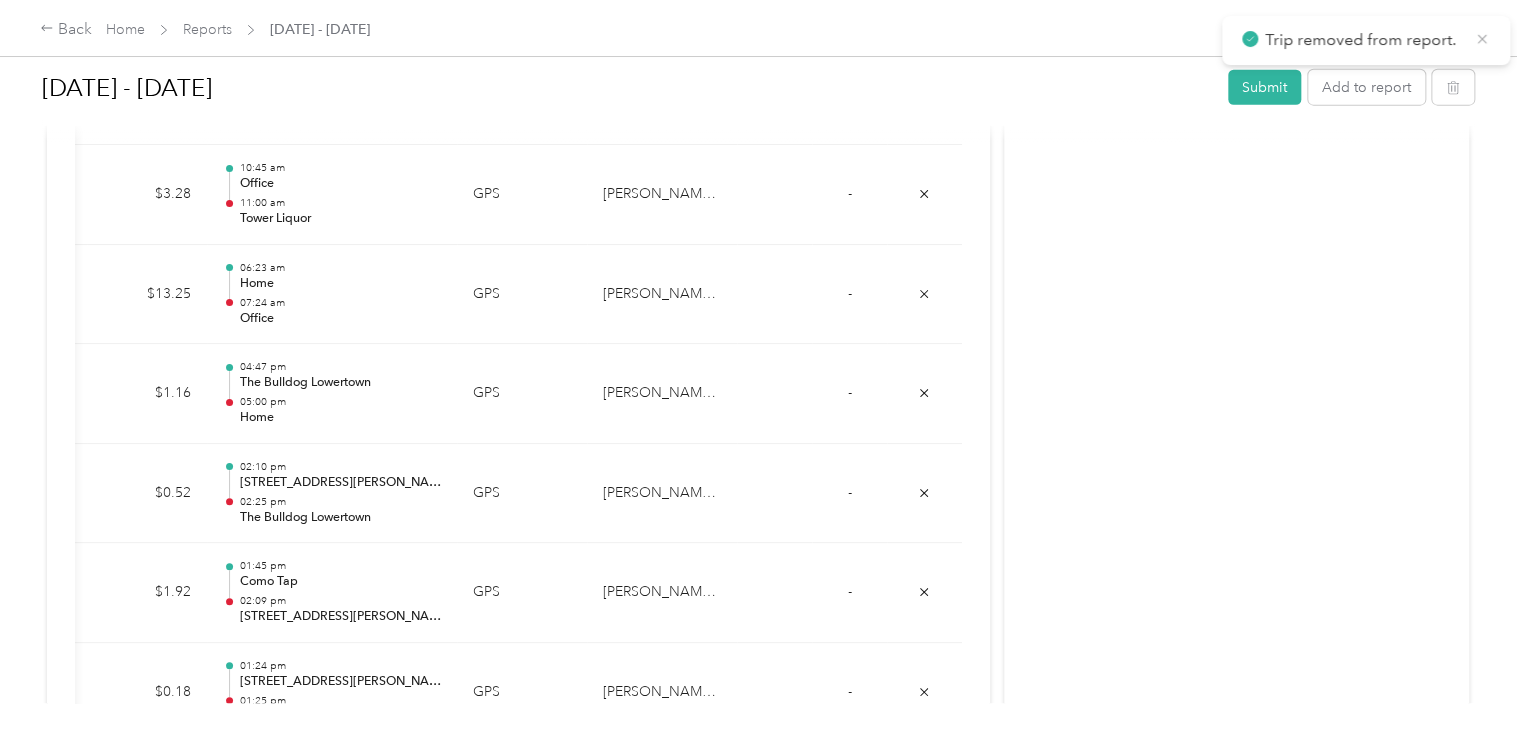 click 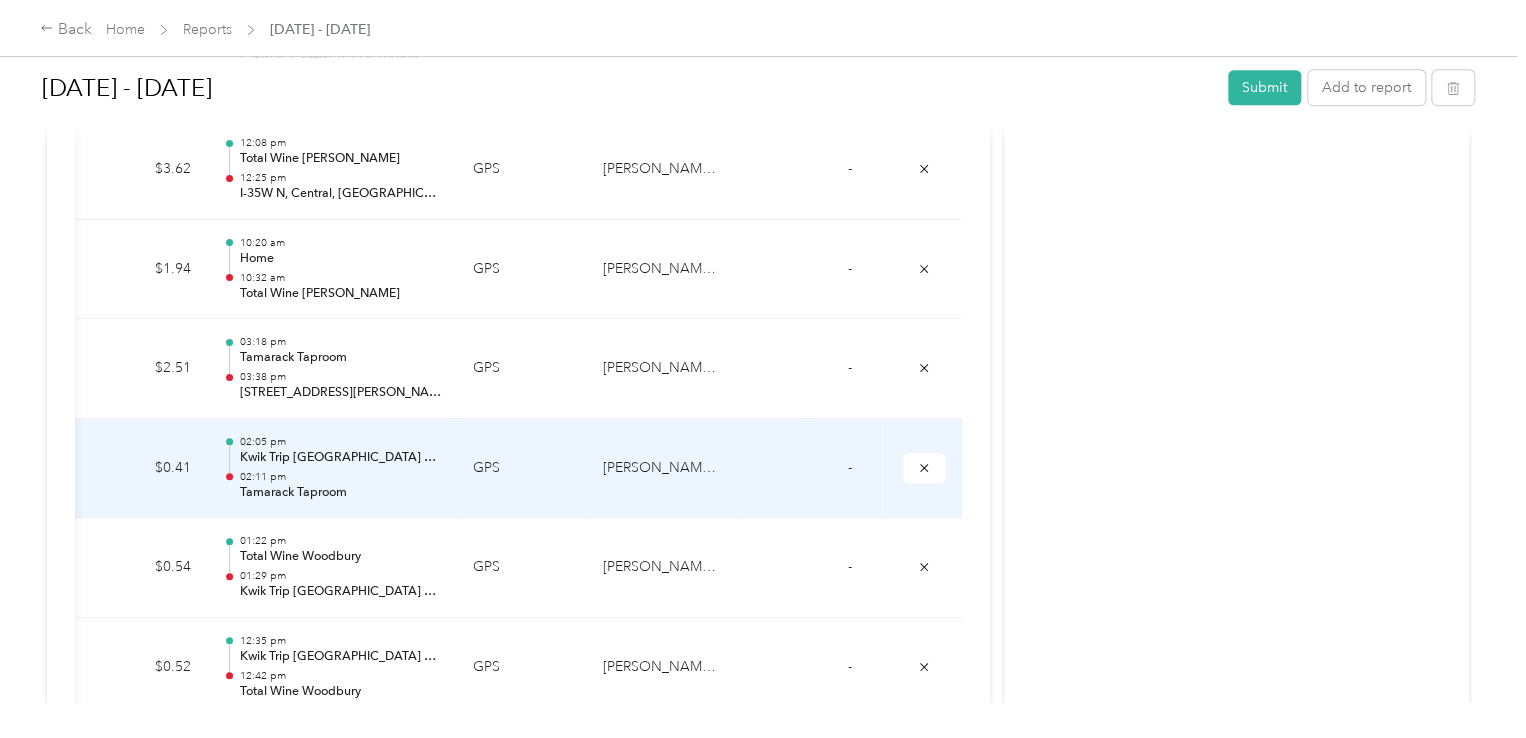 scroll, scrollTop: 15958, scrollLeft: 0, axis: vertical 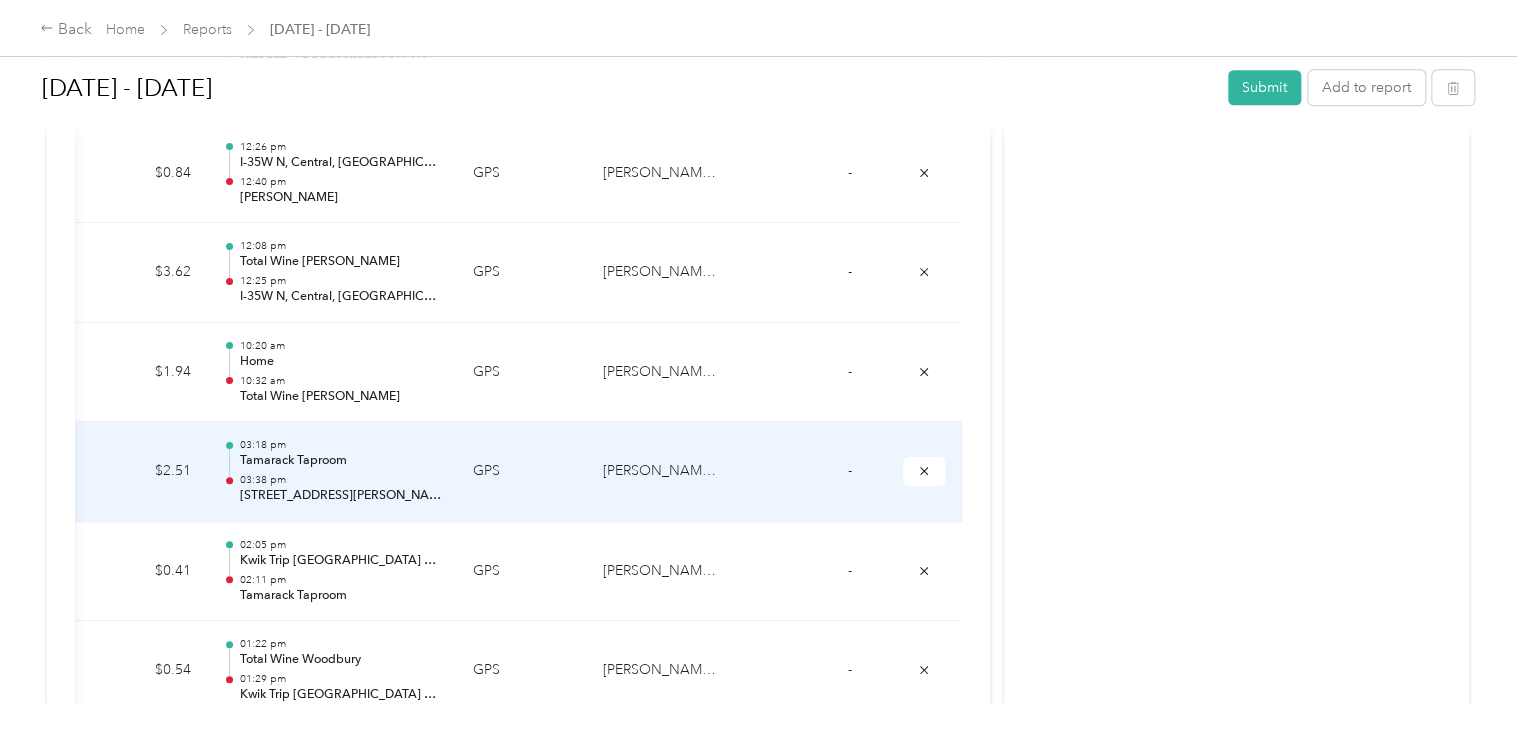 click on "[STREET_ADDRESS][PERSON_NAME]" at bounding box center [340, 496] 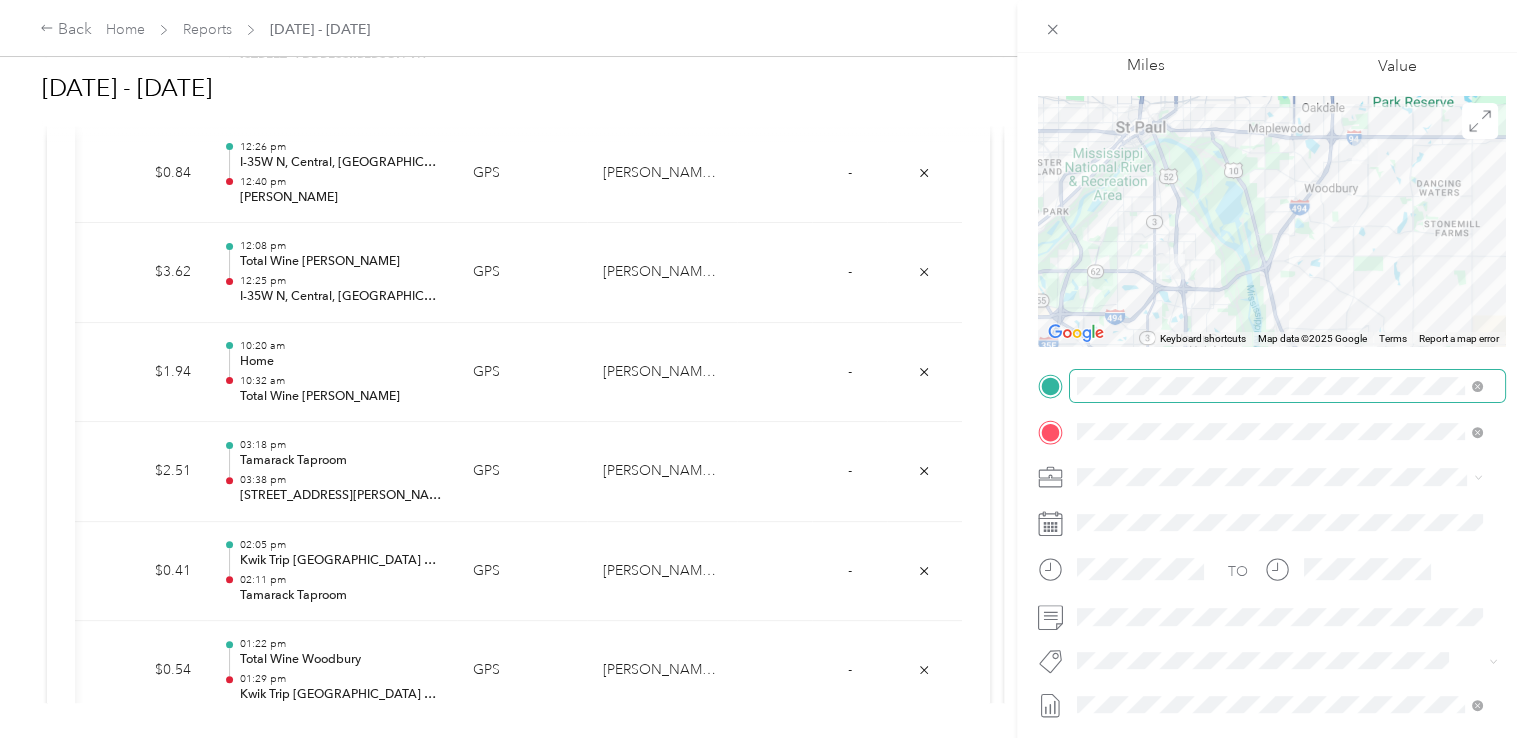 scroll, scrollTop: 108, scrollLeft: 0, axis: vertical 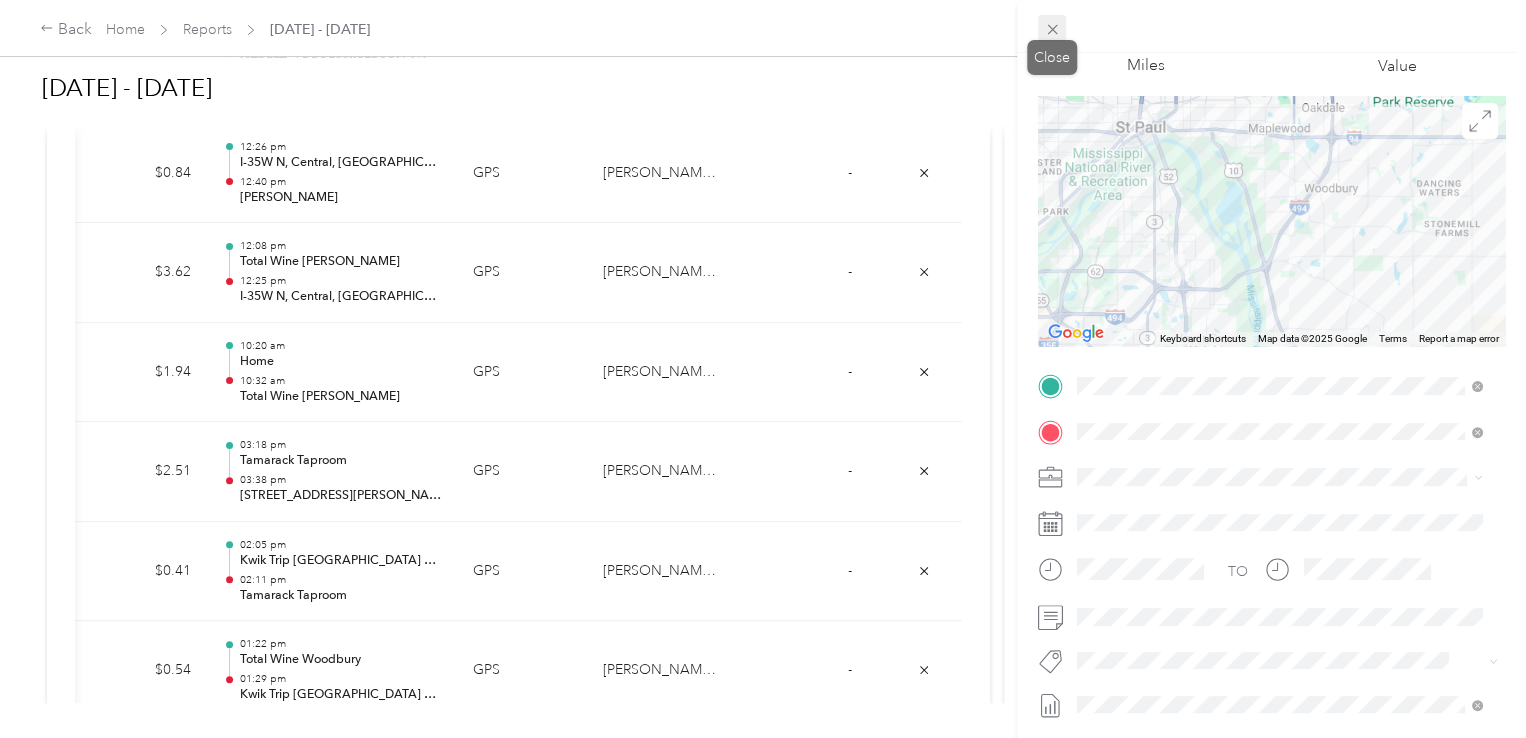 click 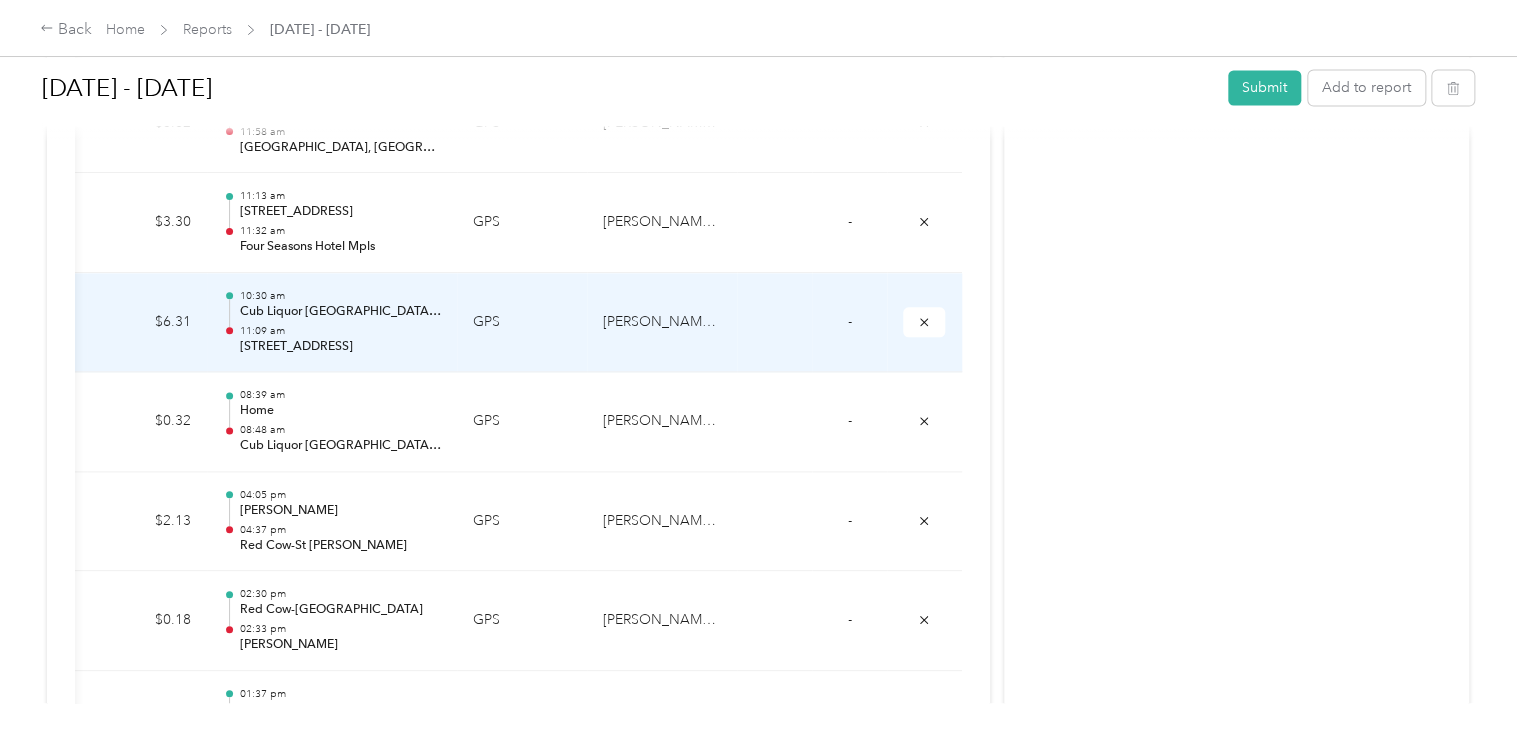scroll, scrollTop: 13201, scrollLeft: 0, axis: vertical 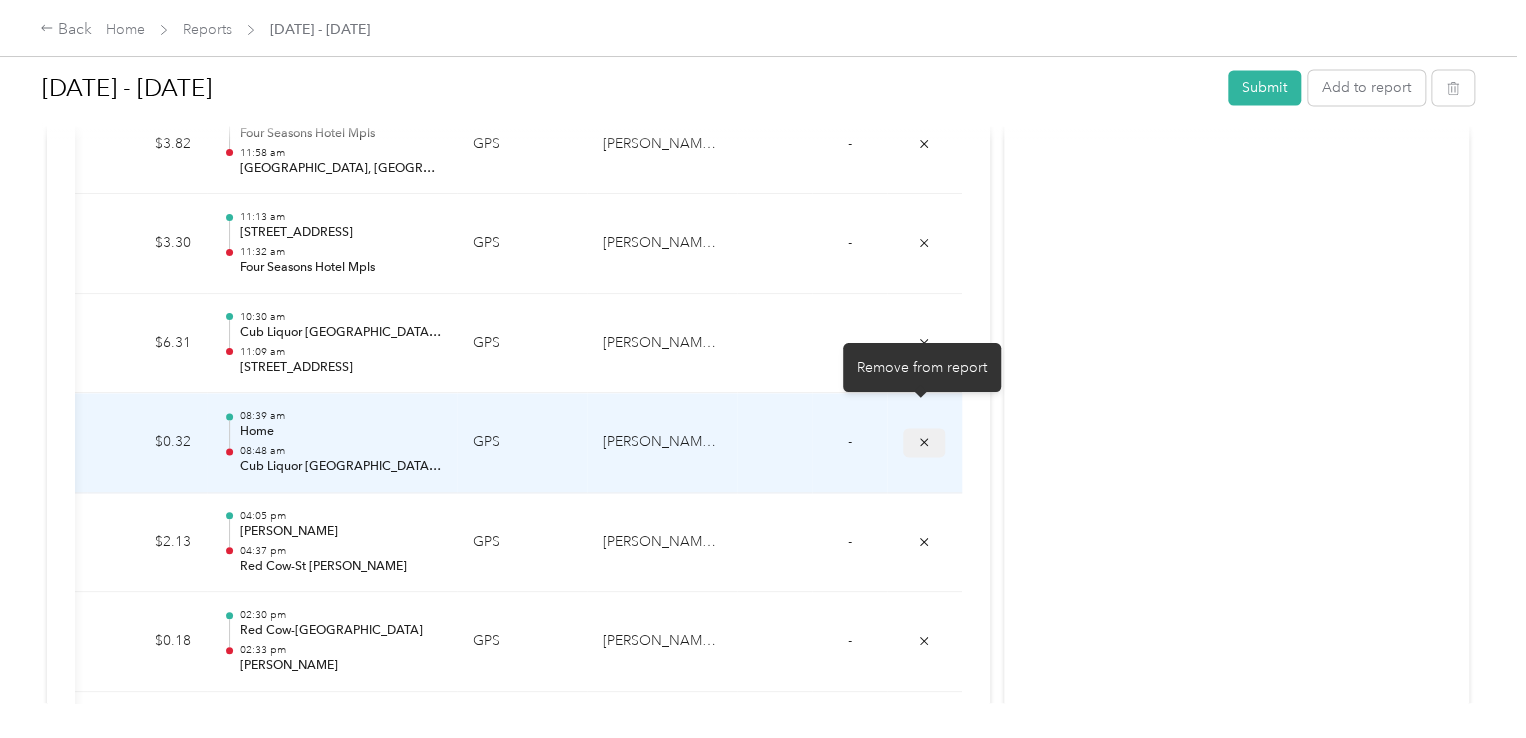 click 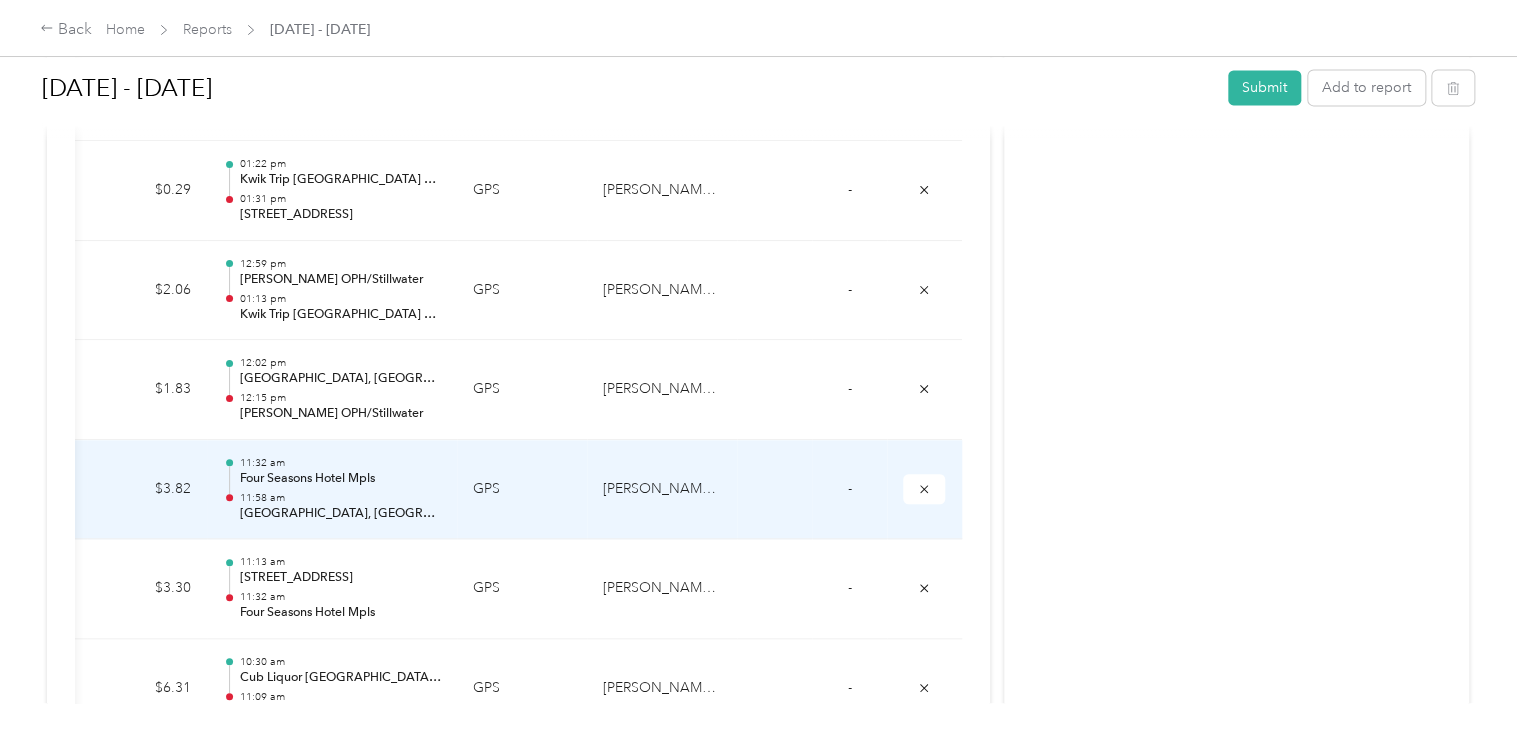 scroll, scrollTop: 12842, scrollLeft: 0, axis: vertical 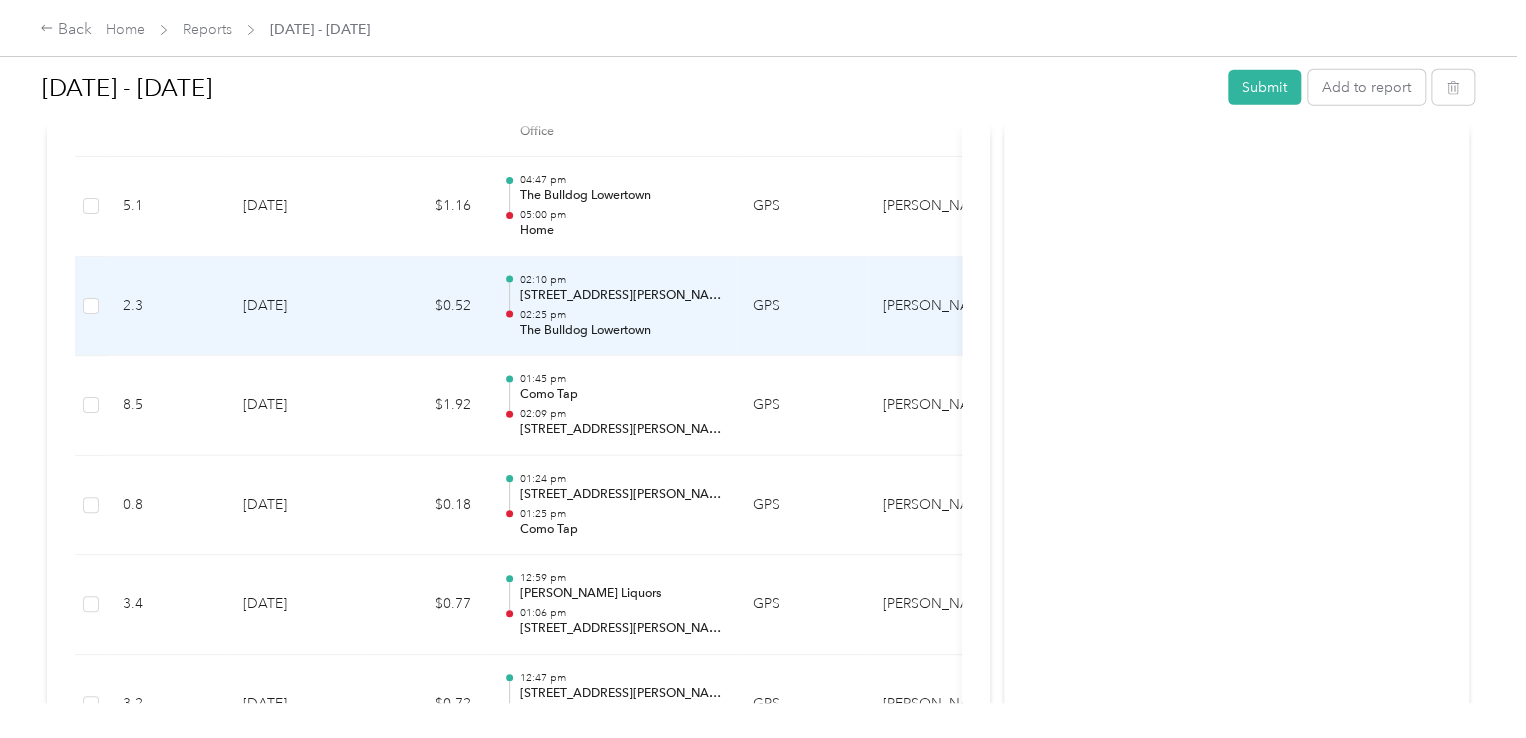 click on "02:25 pm" at bounding box center [620, 315] 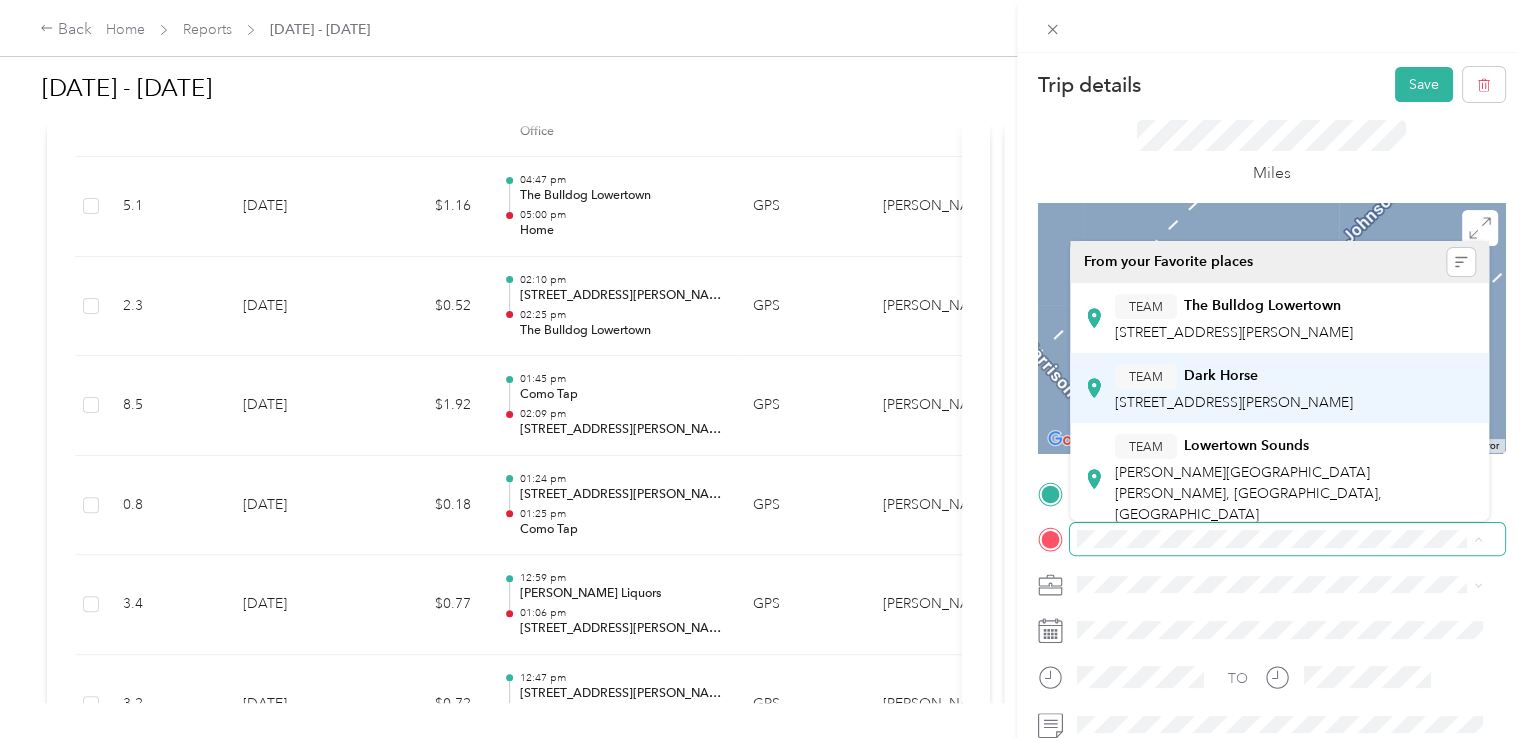 click on "[STREET_ADDRESS][PERSON_NAME]" at bounding box center [1234, 402] 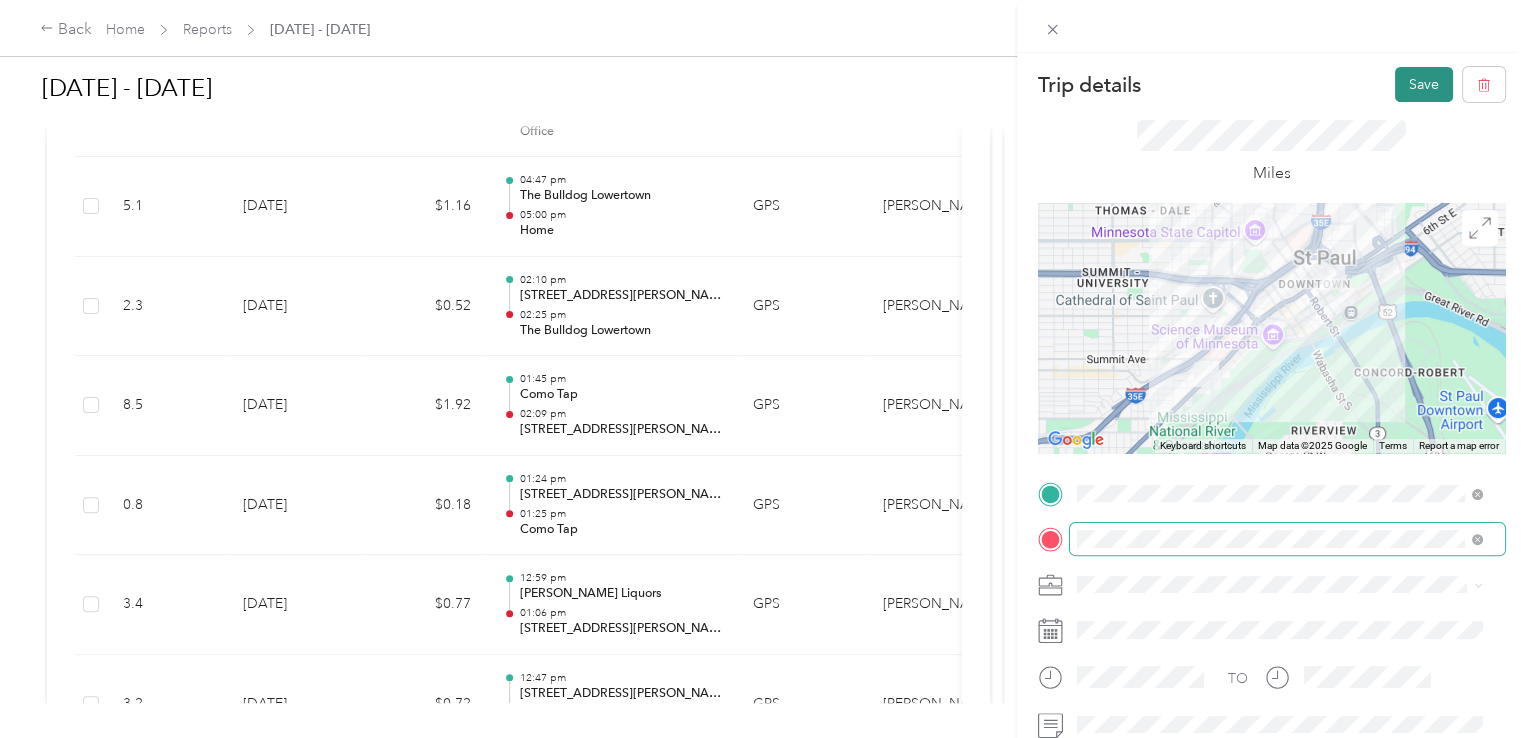 click on "Save" at bounding box center (1424, 84) 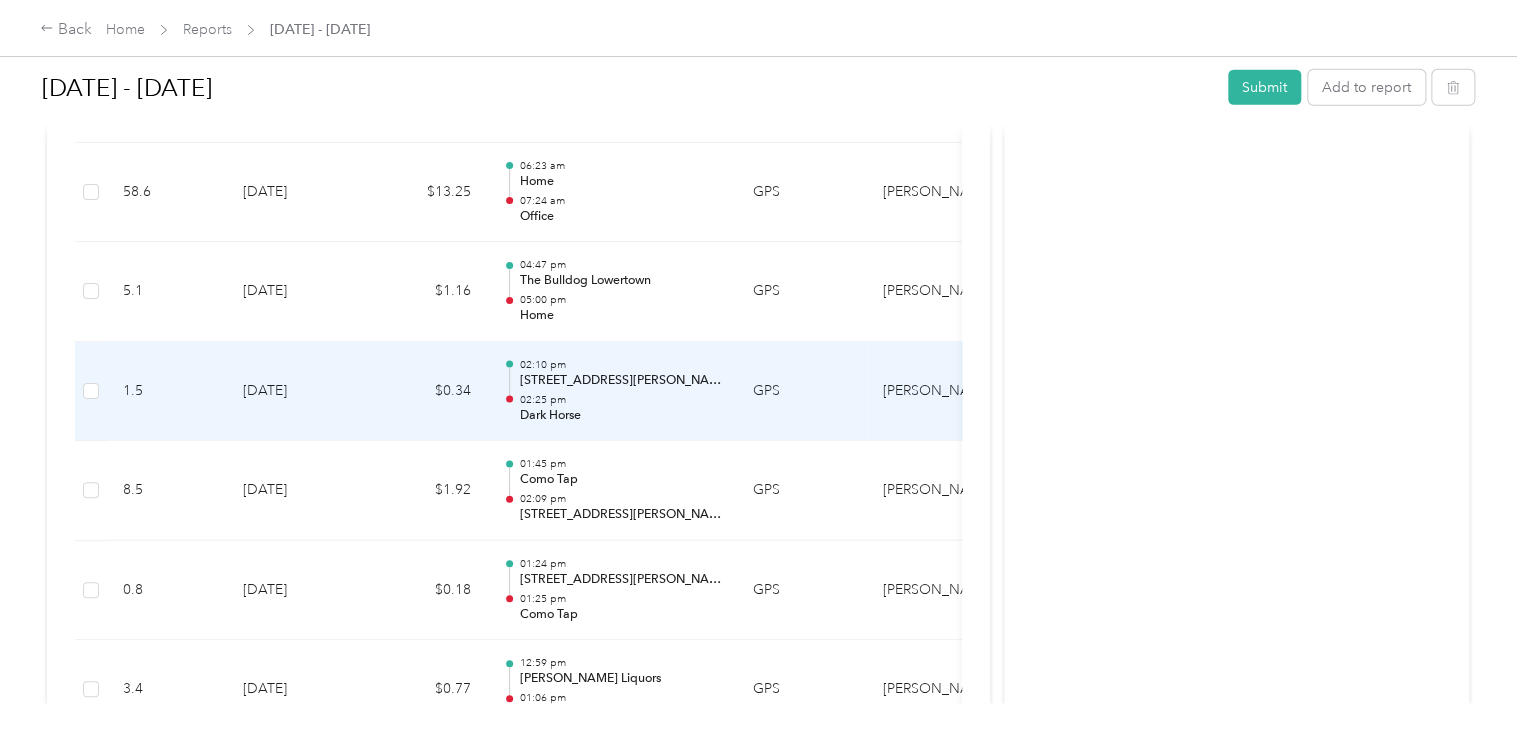 scroll, scrollTop: 2592, scrollLeft: 0, axis: vertical 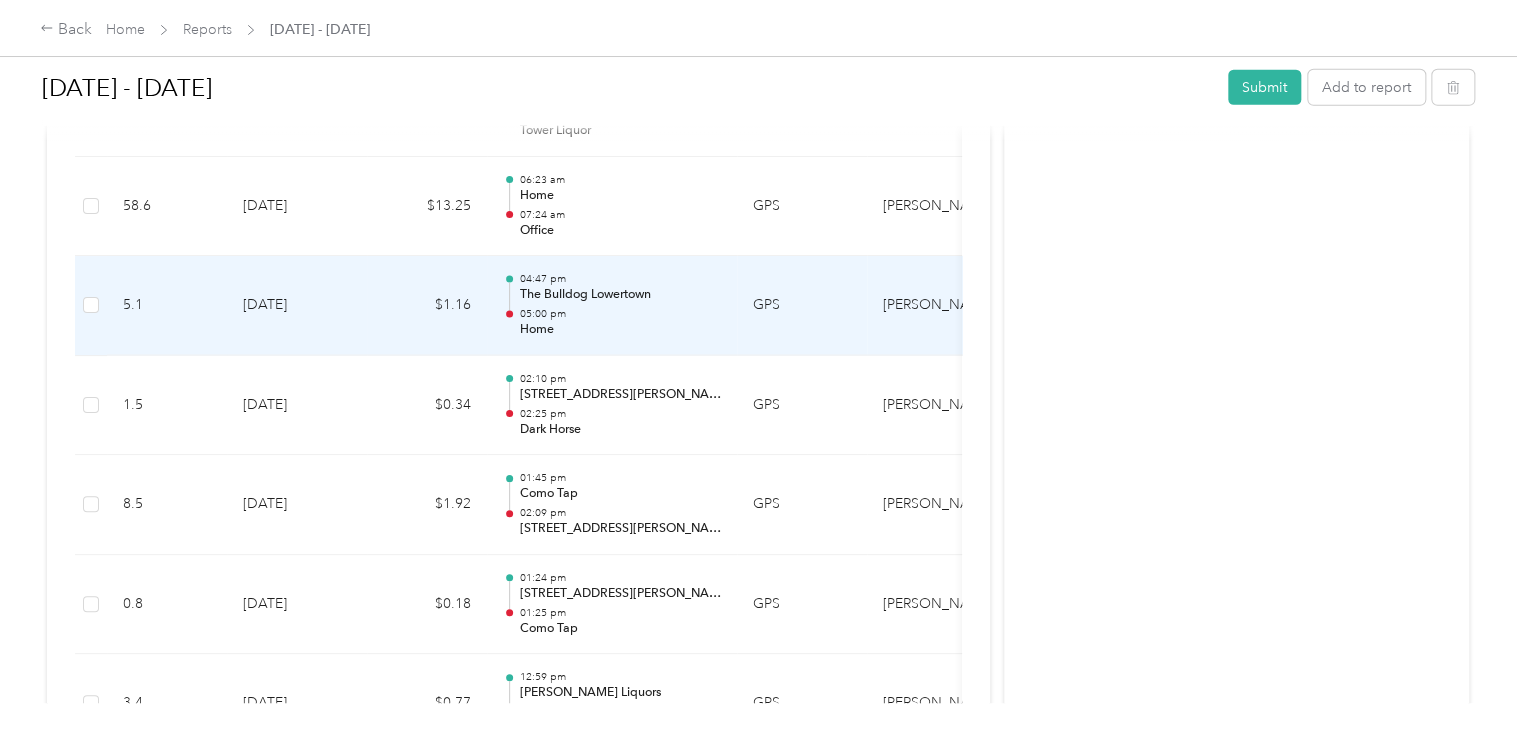 click on "The Bulldog Lowertown" at bounding box center (620, 295) 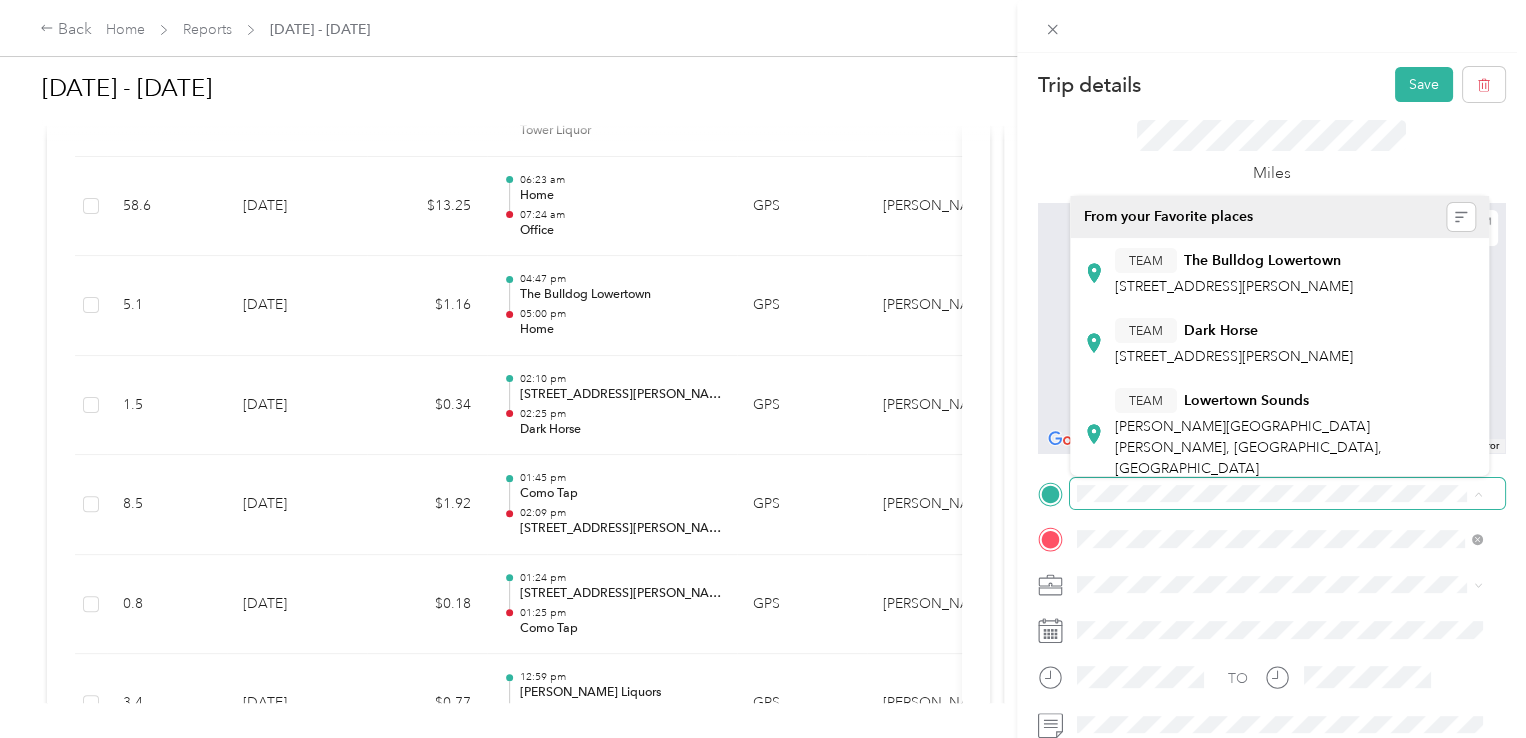 click at bounding box center (1287, 494) 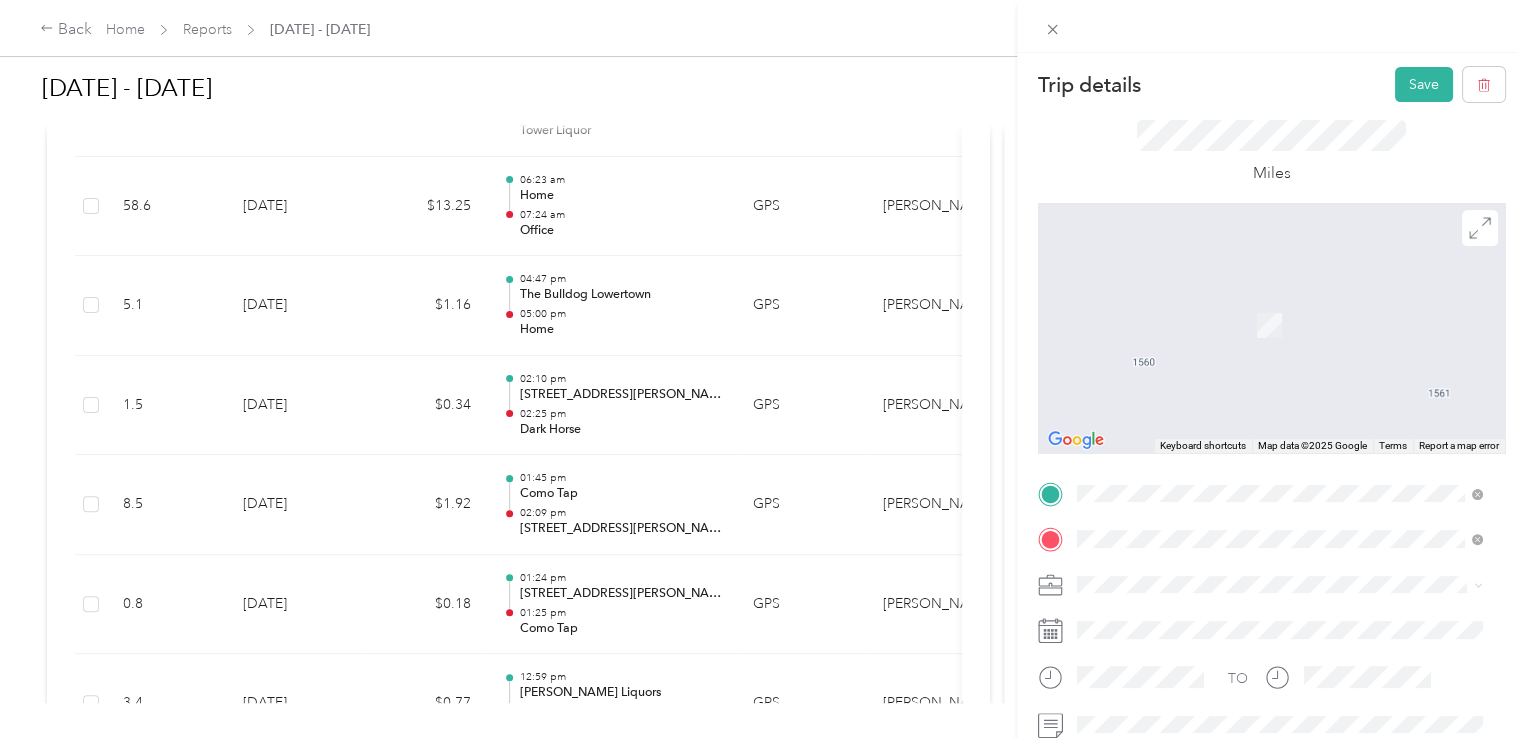 click on "TEAM Dark Horse" at bounding box center [1234, 260] 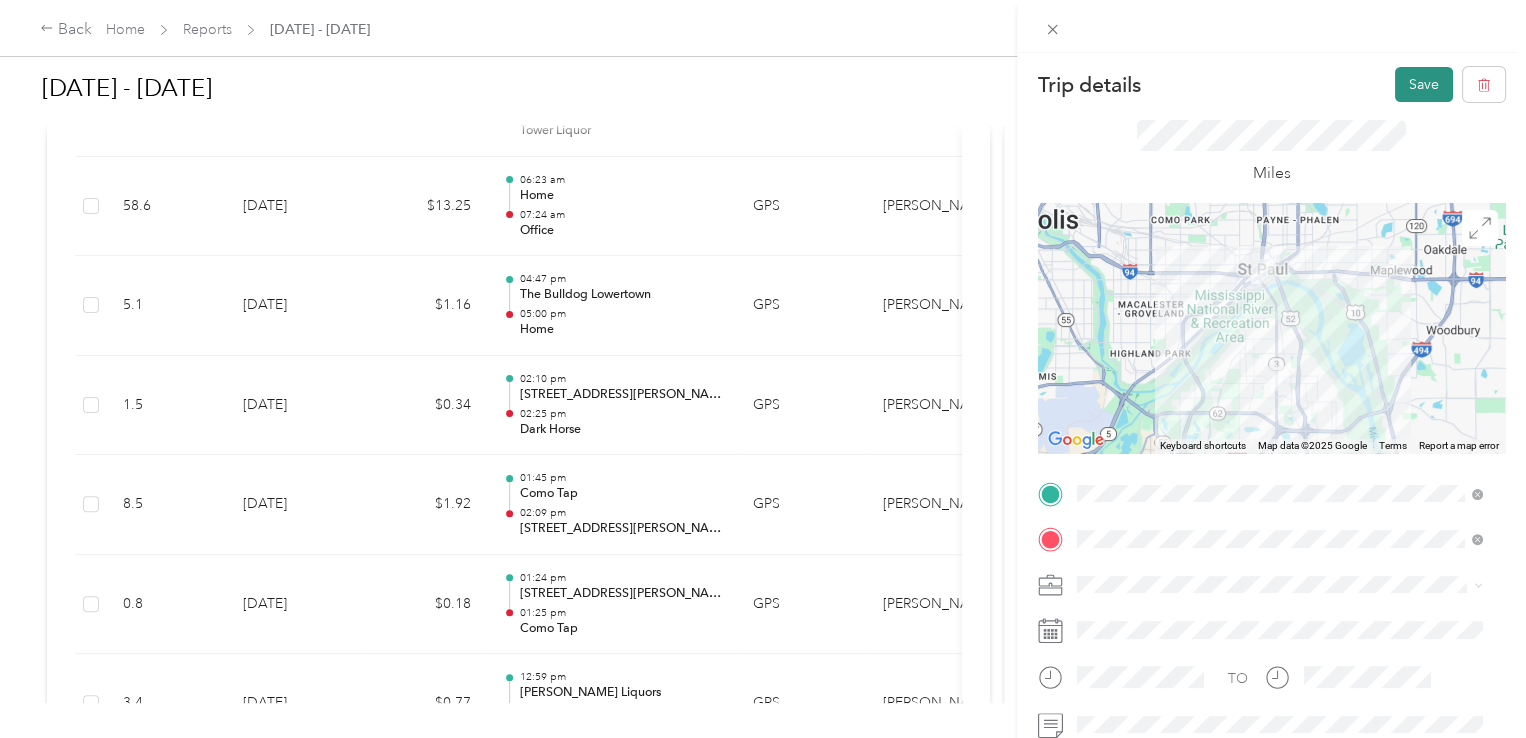 click on "Save" at bounding box center (1424, 84) 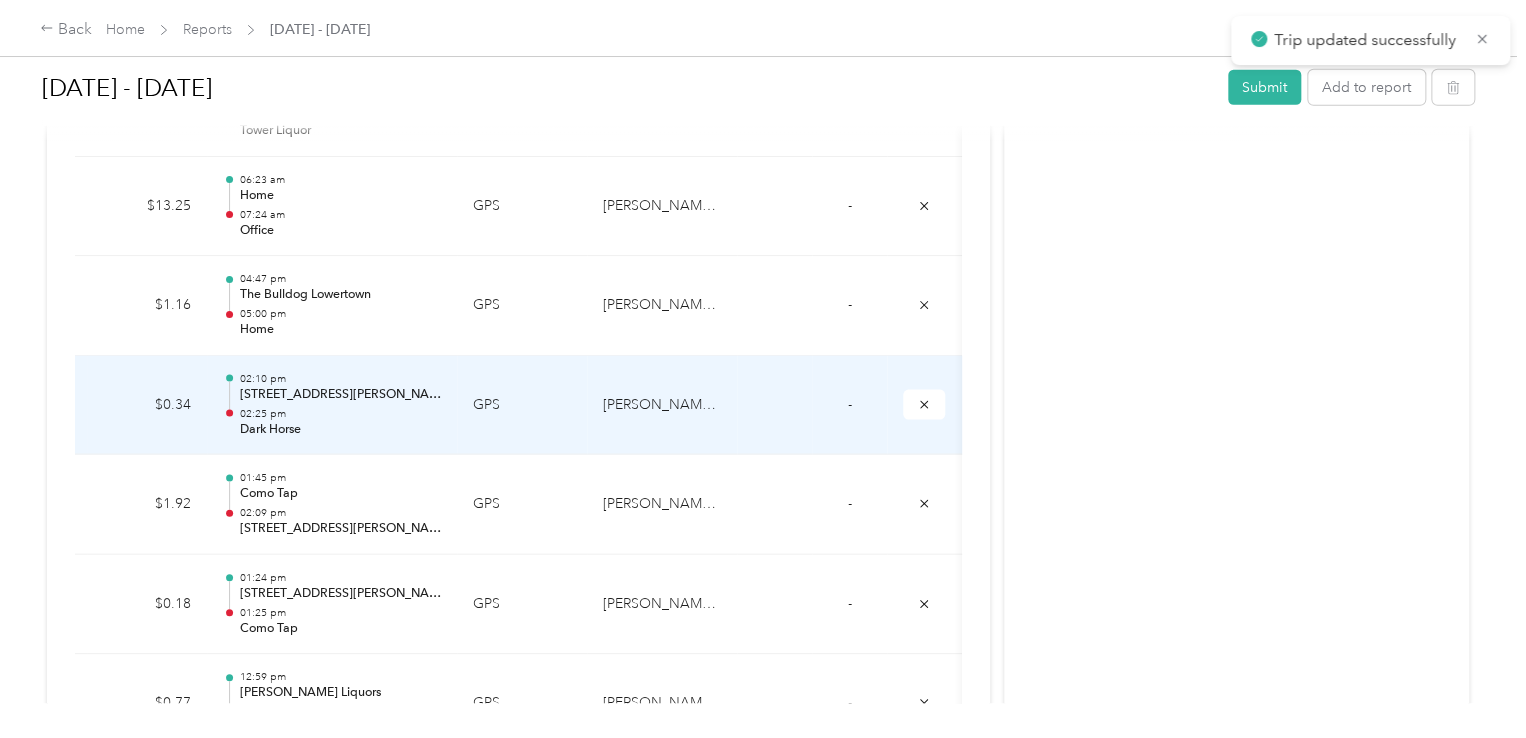 scroll, scrollTop: 0, scrollLeft: 0, axis: both 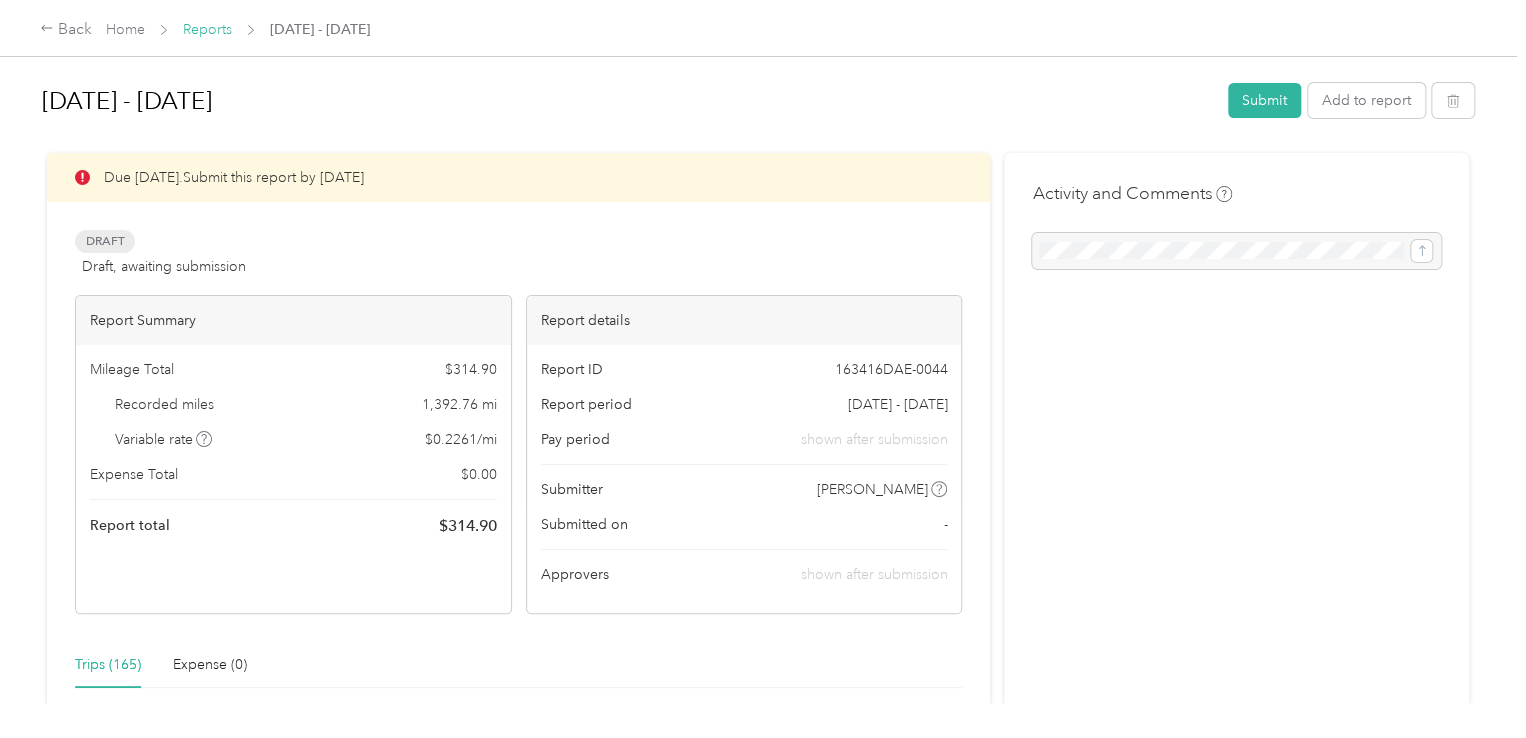 click on "Reports" at bounding box center [207, 29] 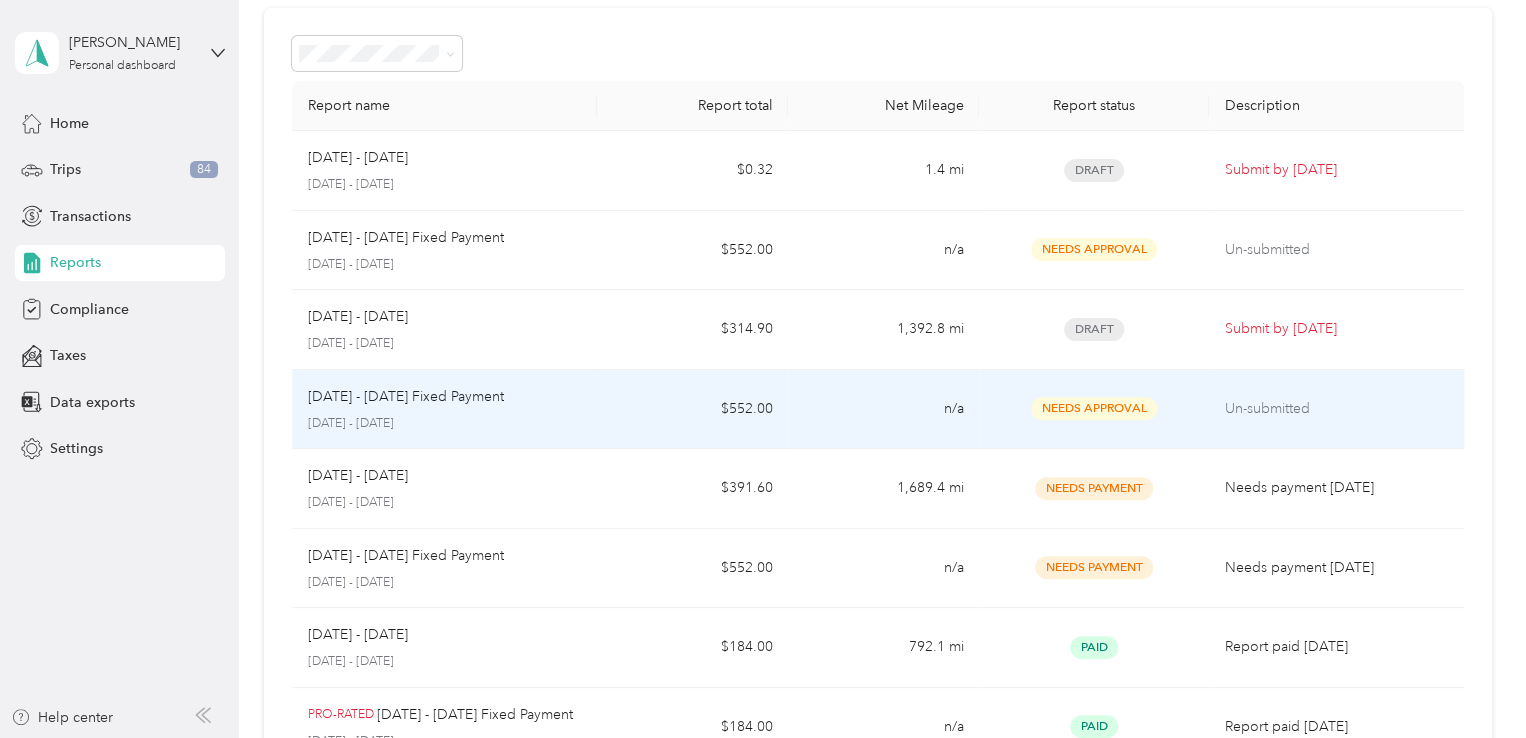 scroll, scrollTop: 83, scrollLeft: 0, axis: vertical 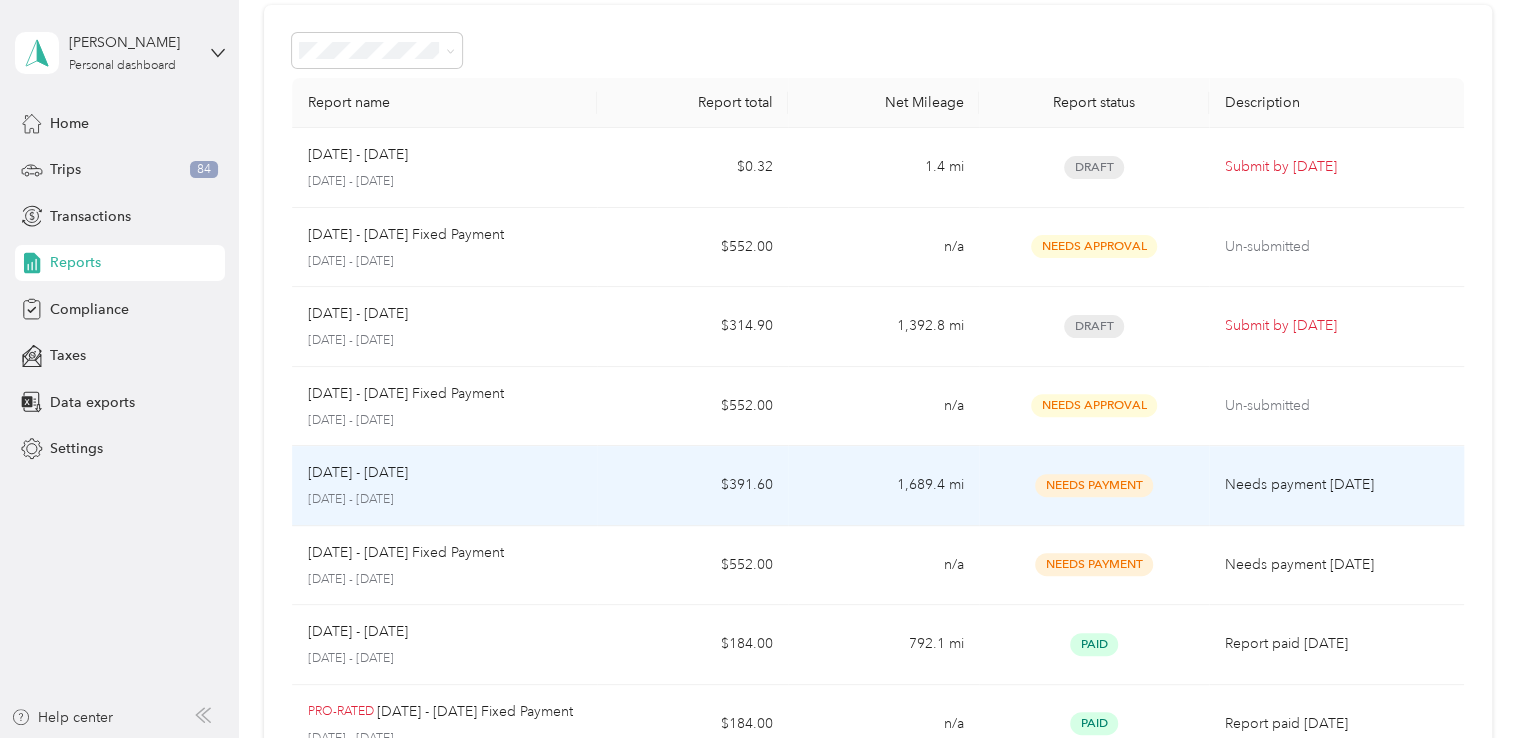 click on "[DATE] - [DATE]" at bounding box center [358, 473] 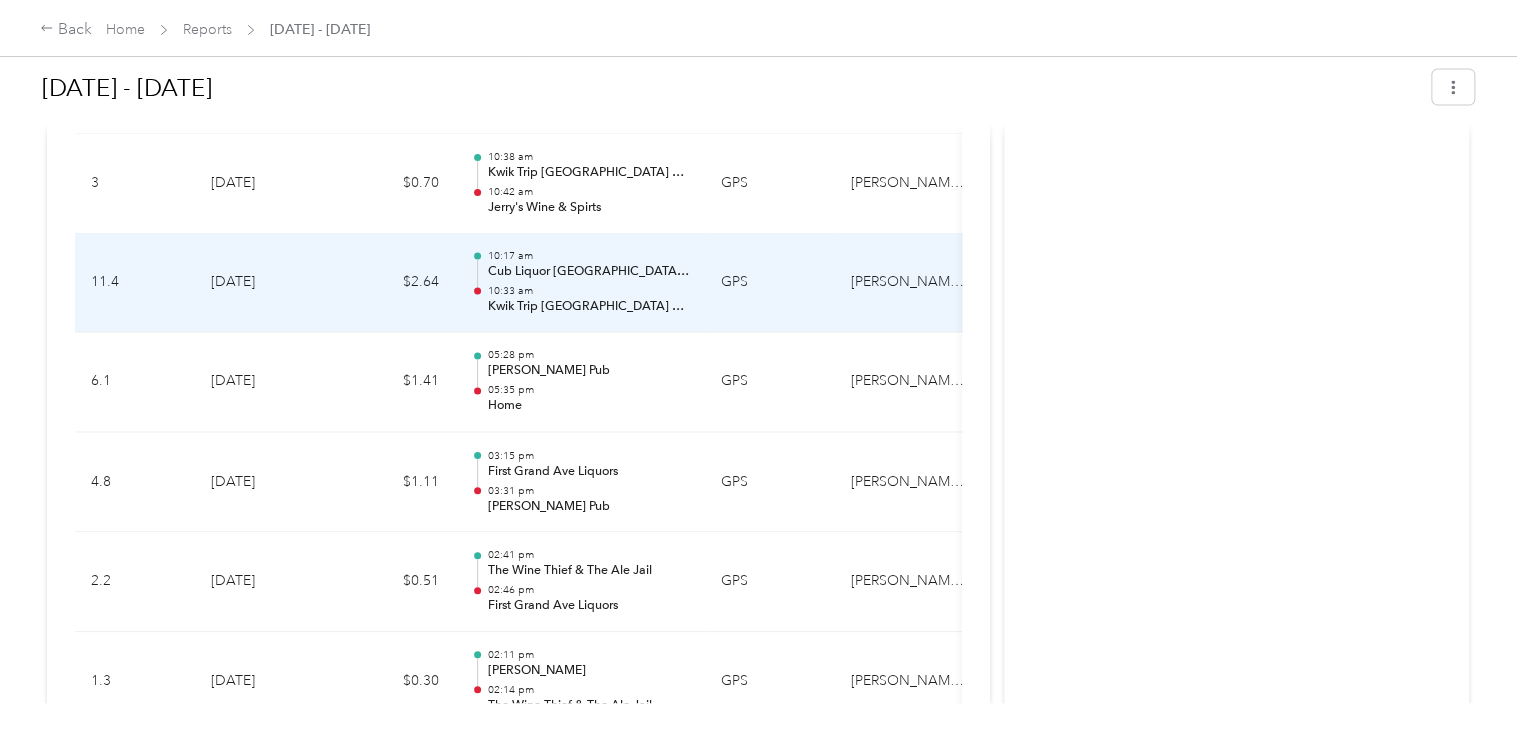 scroll, scrollTop: 2107, scrollLeft: 0, axis: vertical 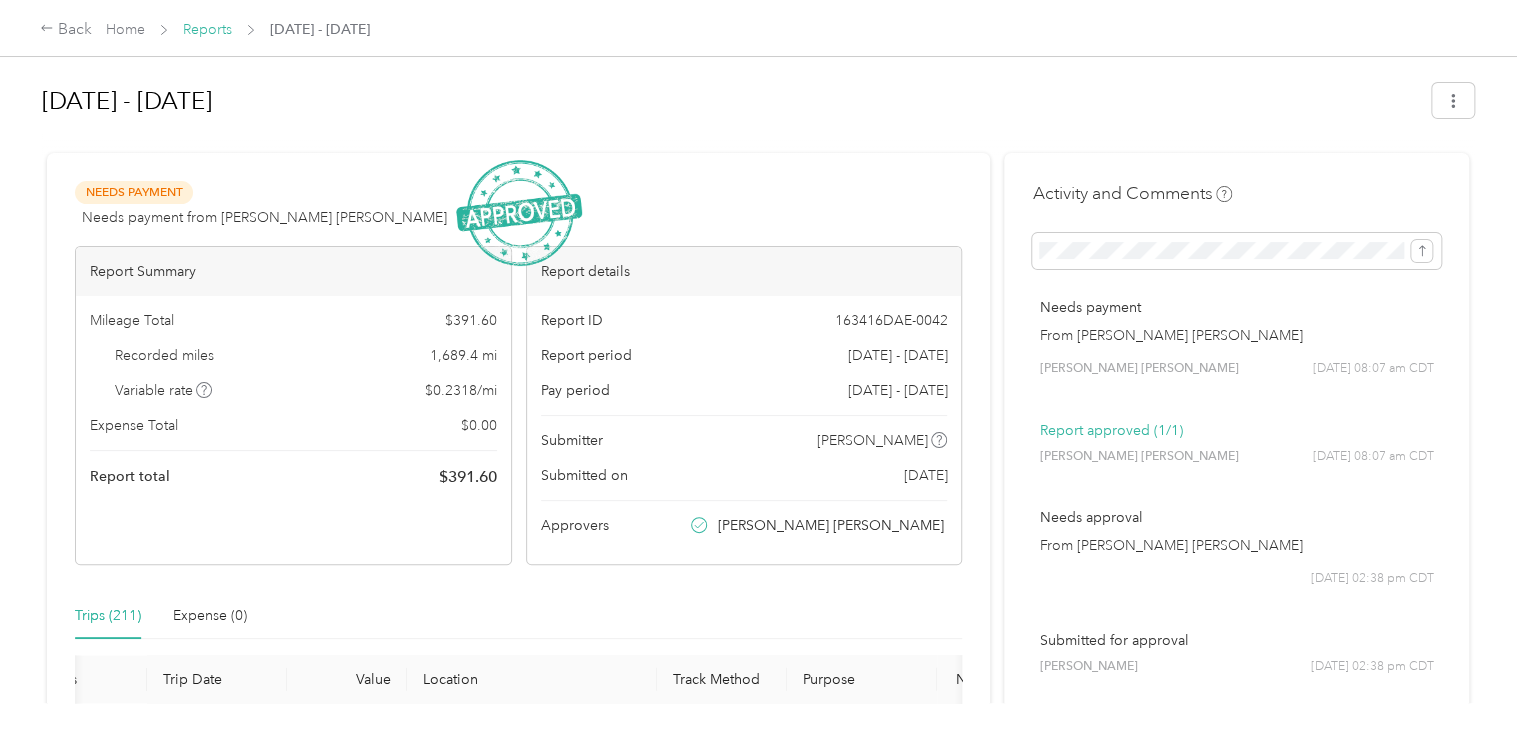 click on "Reports" at bounding box center [207, 29] 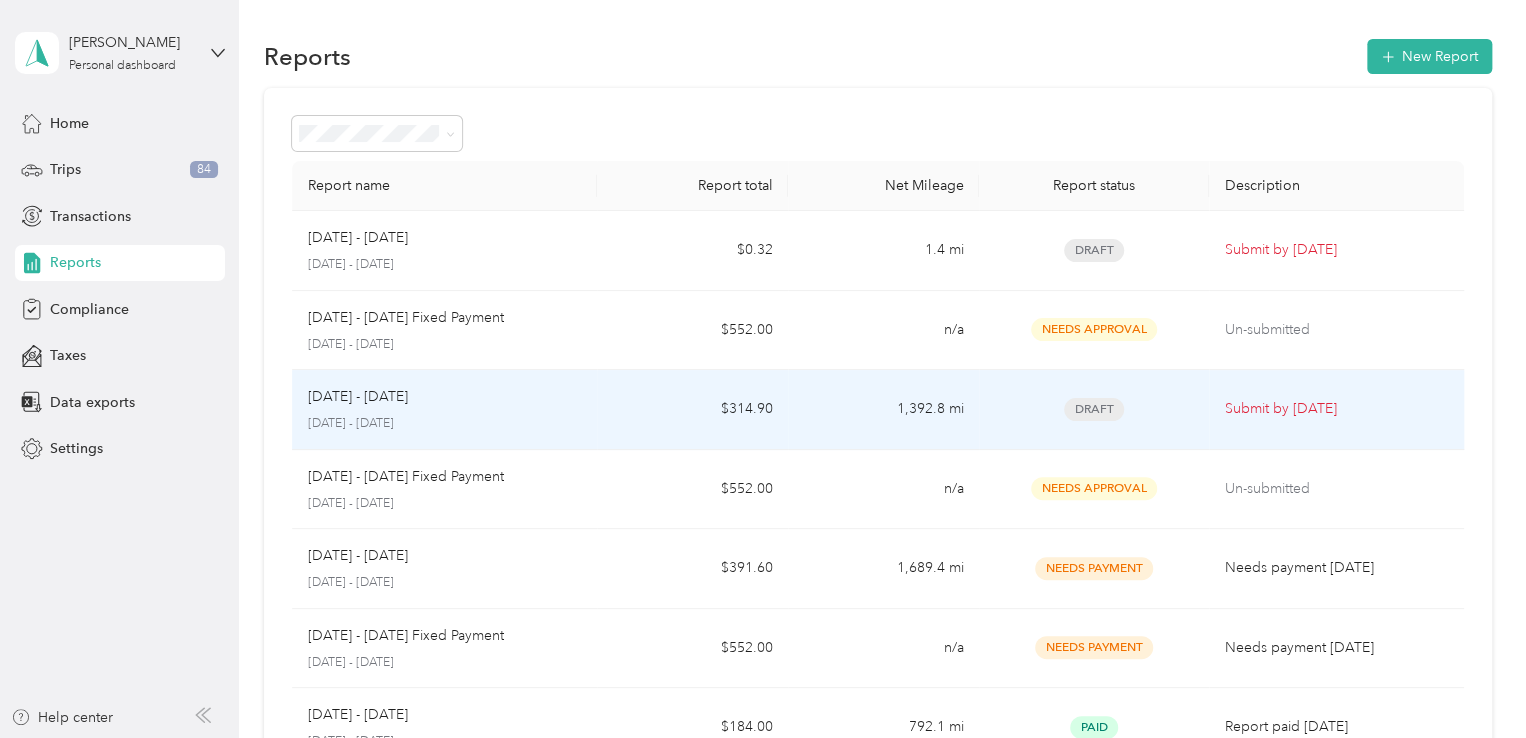click on "[DATE] - [DATE]" at bounding box center [358, 397] 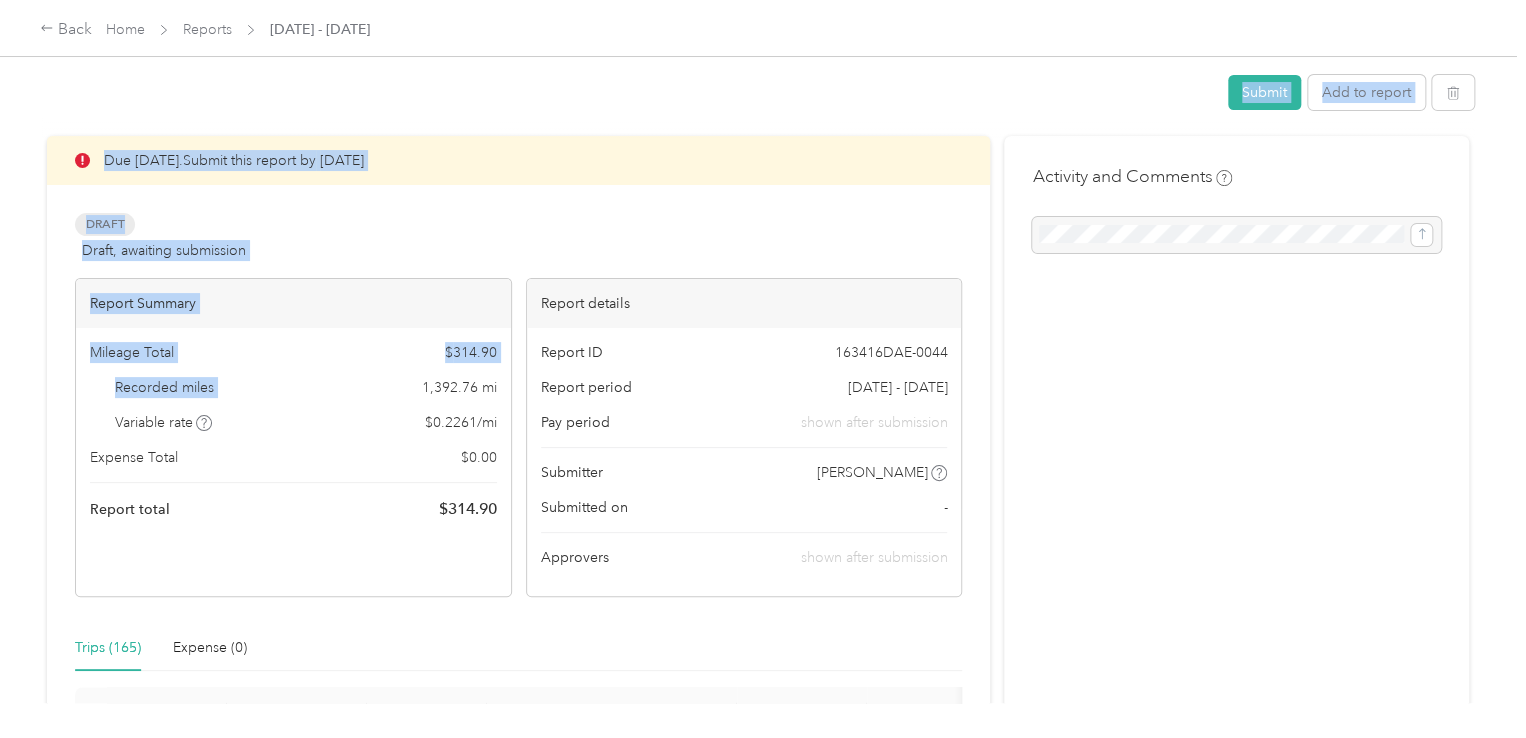 drag, startPoint x: 377, startPoint y: 397, endPoint x: 124, endPoint y: -31, distance: 497.1851 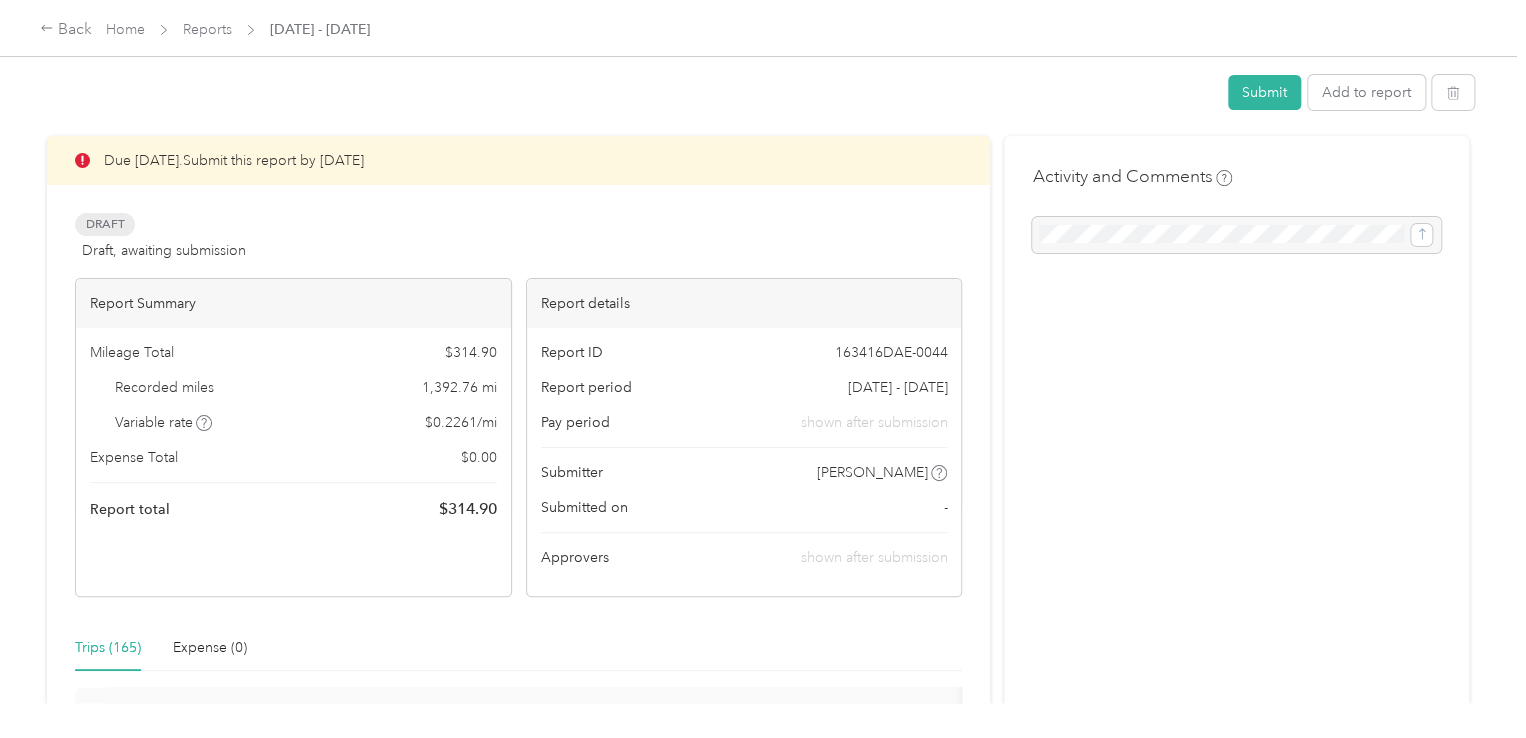 click on "Submit Add to report Due [DATE].  Submit this report by   [DATE] Draft Draft, awaiting submission View  activity & comments Report Summary Mileage Total $ 314.90 Recorded miles 1,392.76   mi Variable rate   $ 0.2261 / mi Expense Total $ 0.00 Report total $ 314.90 Report details Report ID 163416DAE-0044 Report period [DATE] - [DATE] Pay period shown after submission Submitter [PERSON_NAME] Submitted on - Approvers shown after submission Trips (165) Expense (0) Miles Trip Date Value Location Track Method Purpose Notes Tags                     5.1 [DATE] $1.16 05:31 pm The Bulldog [GEOGRAPHIC_DATA] 05:36 pm Home GPS [PERSON_NAME] Distributing - 16.4 [DATE] $3.71 02:58 pm Top [GEOGRAPHIC_DATA] 03:20 pm The Bulldog Lowertown GPS [PERSON_NAME] Distributing - 1.8 [DATE] $0.41 02:22 pm Hy-Vee [GEOGRAPHIC_DATA] 02:26 pm Top [GEOGRAPHIC_DATA] GPS [PERSON_NAME] Distributing - 0.8 [DATE] $0.18 01:40 pm G-[GEOGRAPHIC_DATA] 01:42 pm Hy-Vee [GEOGRAPHIC_DATA] GPS [PERSON_NAME] Distributing - 8.6 [DATE] $1.94 01:18 pm" at bounding box center [758, 351] 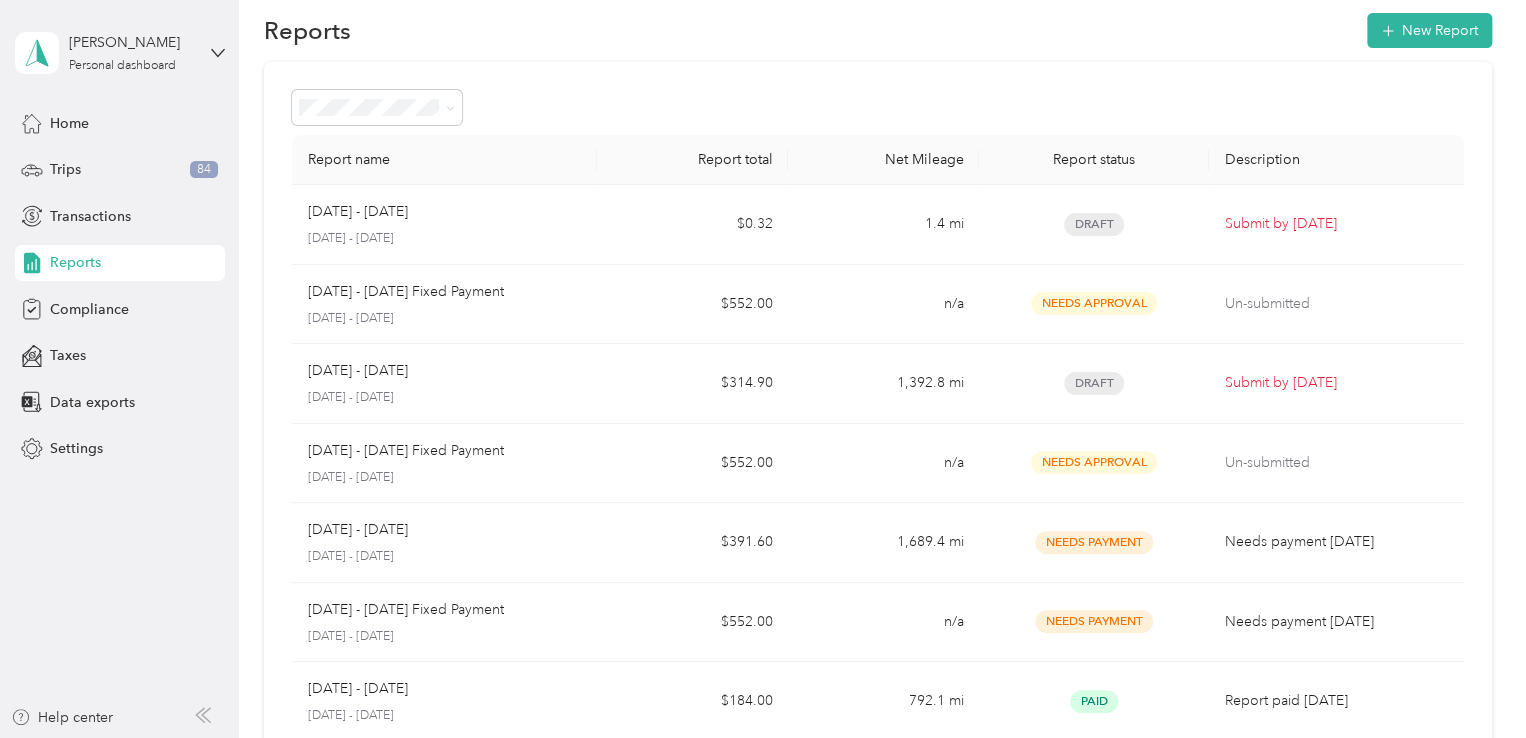 scroll, scrollTop: 24, scrollLeft: 0, axis: vertical 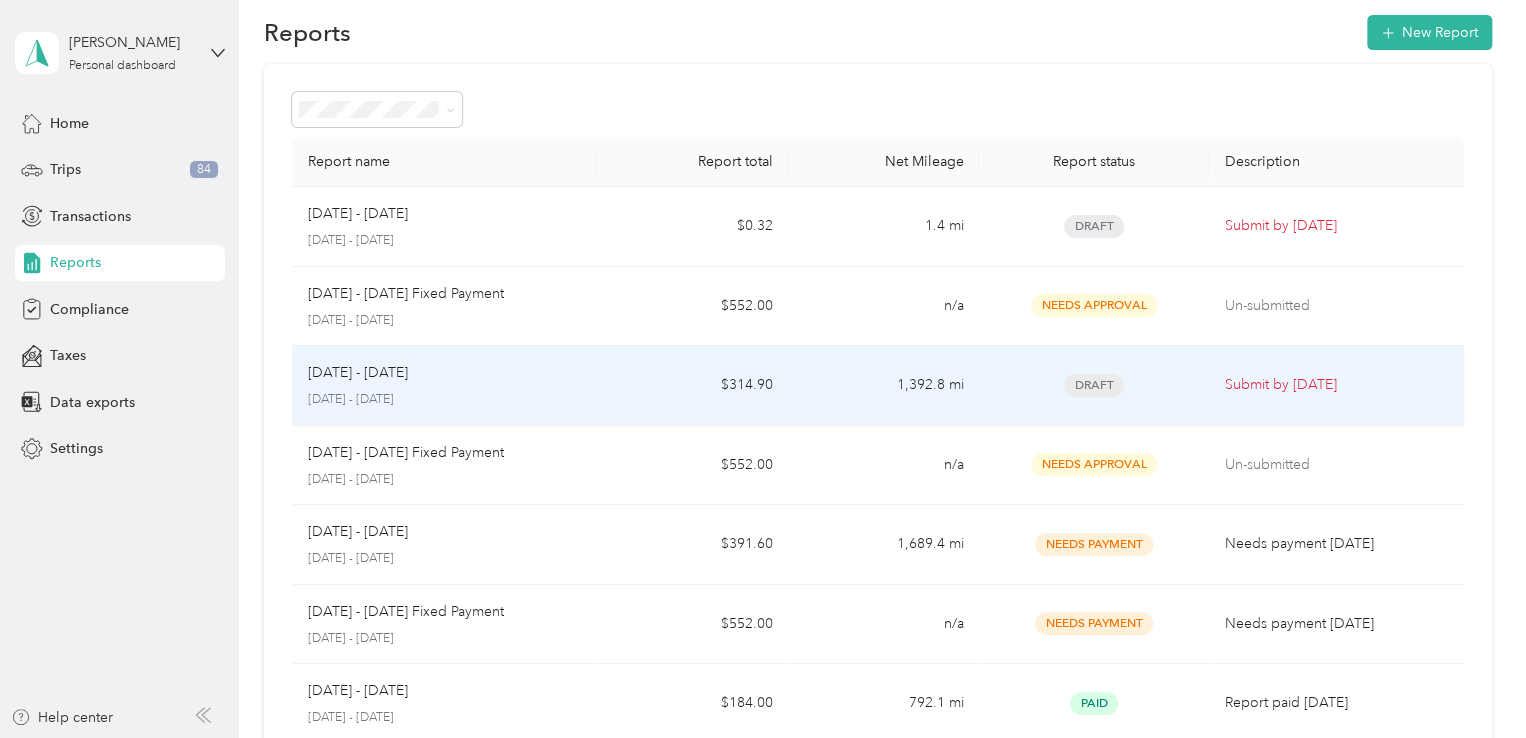 click on "[DATE] - [DATE]" at bounding box center [445, 373] 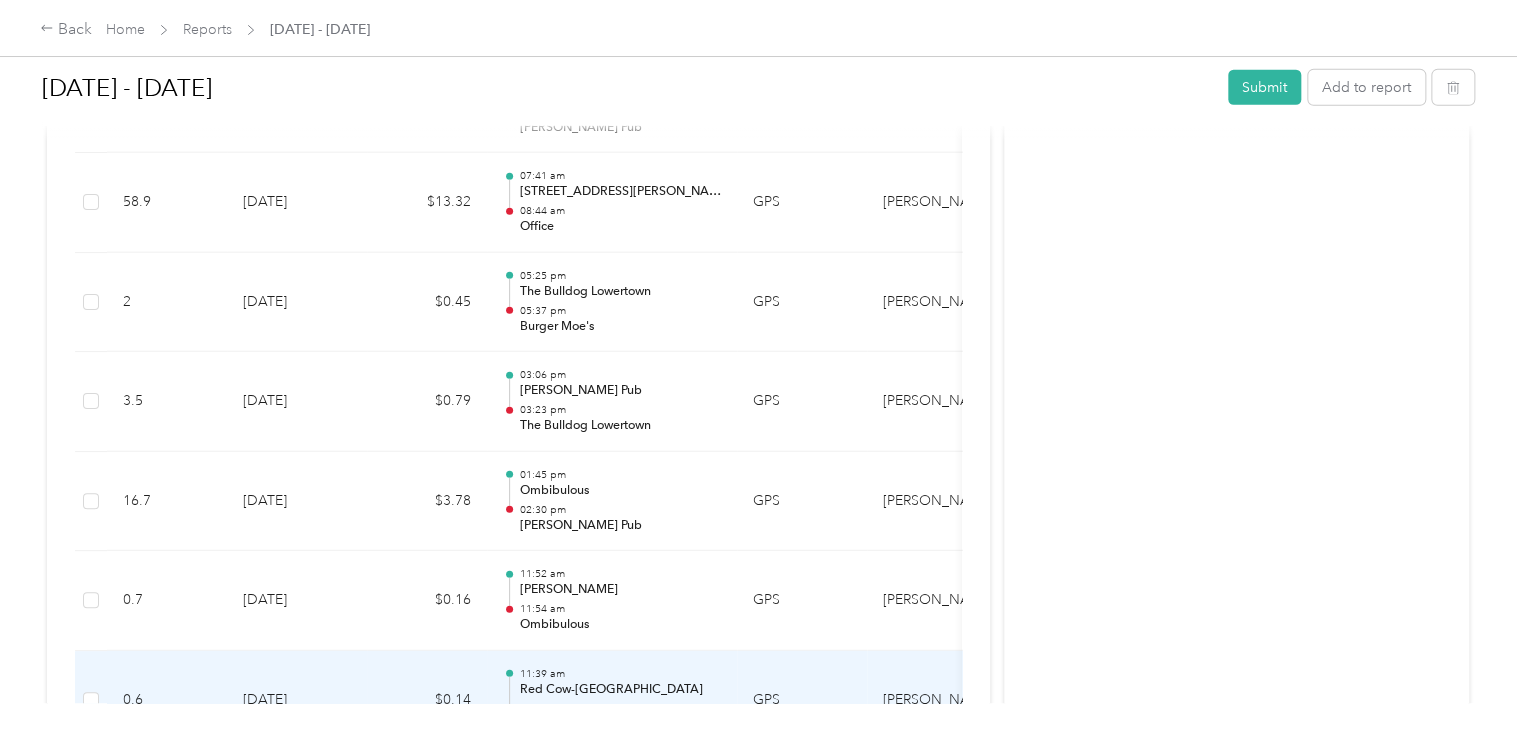 scroll, scrollTop: 10654, scrollLeft: 0, axis: vertical 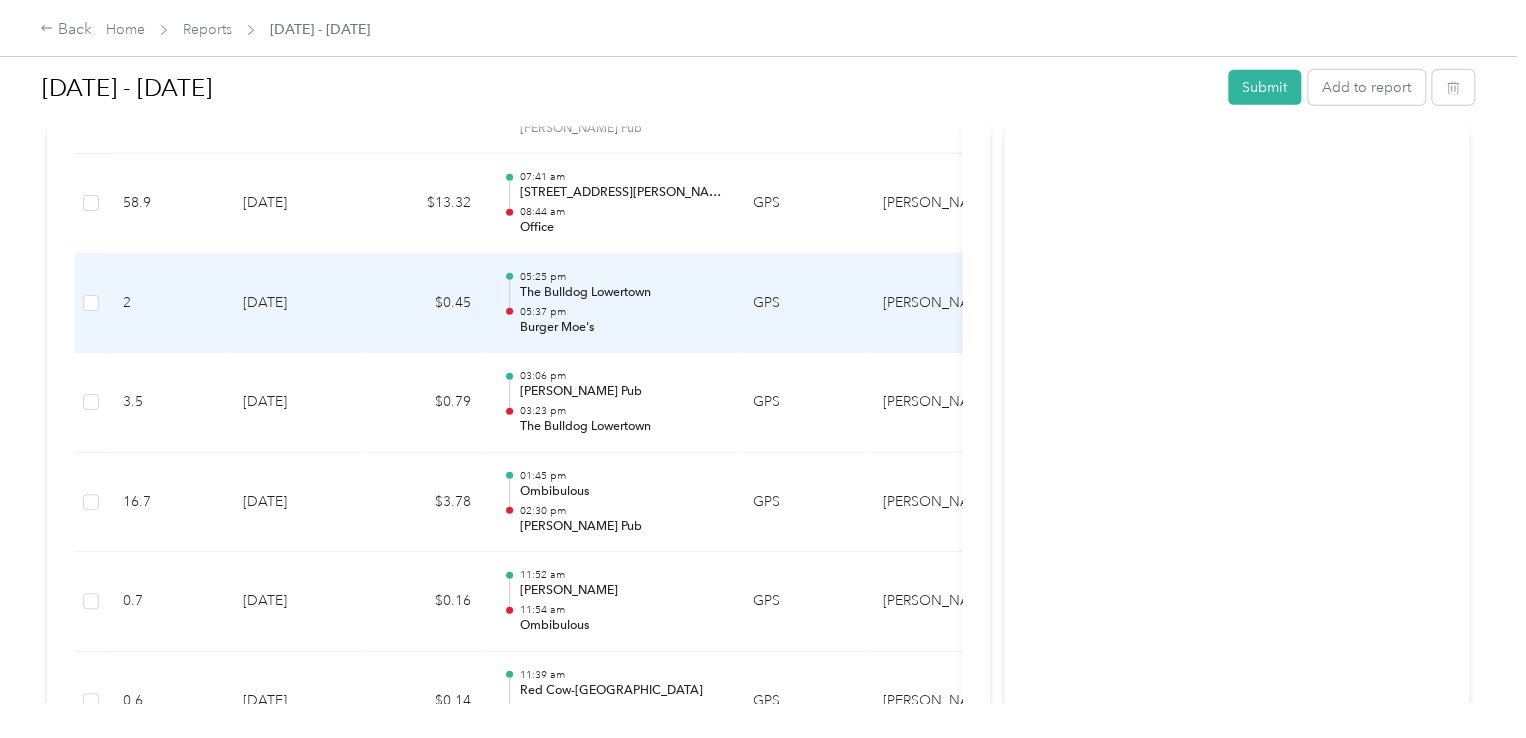 click on "05:37 pm" at bounding box center [620, 312] 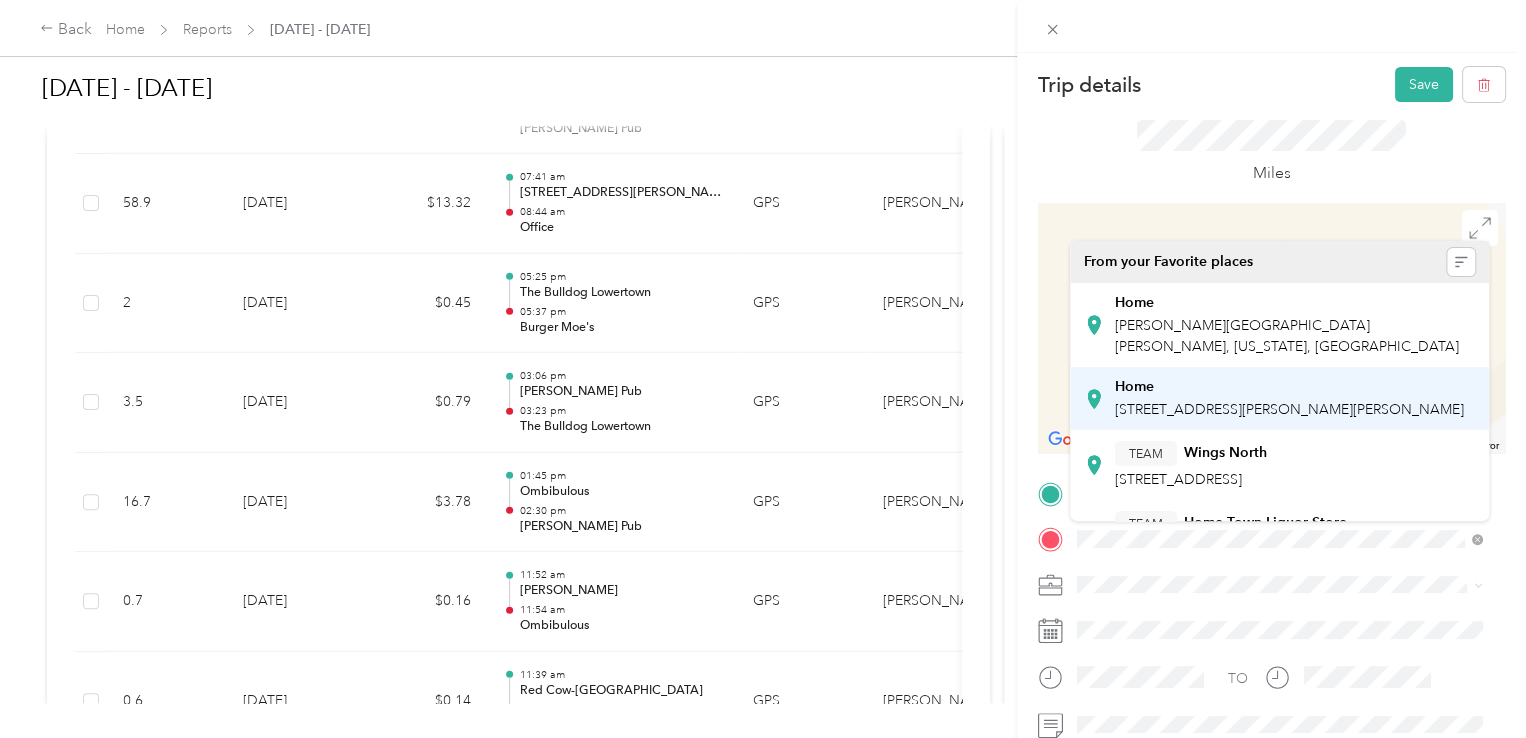 click on "Home [STREET_ADDRESS][PERSON_NAME][PERSON_NAME]" at bounding box center (1289, 399) 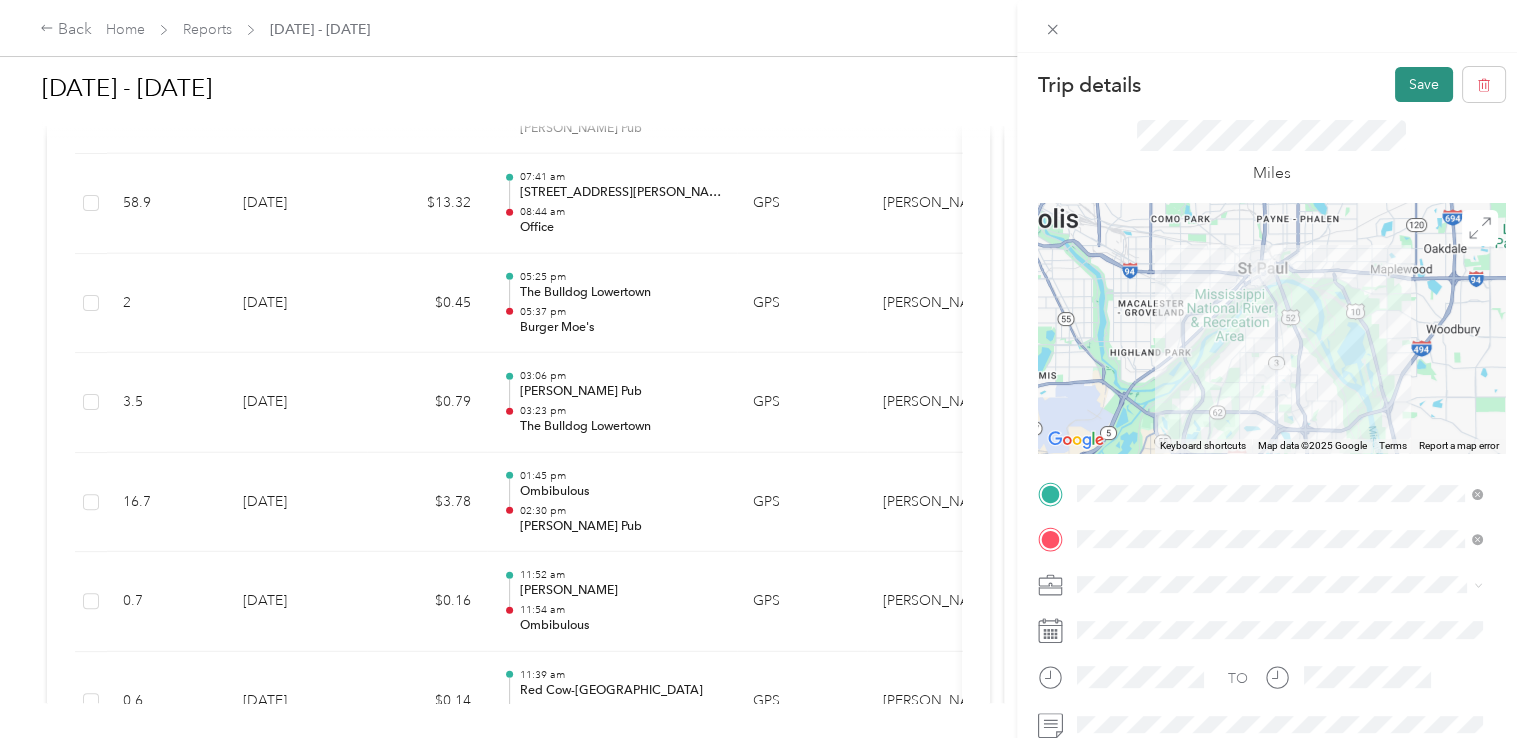 click on "Save" at bounding box center [1424, 84] 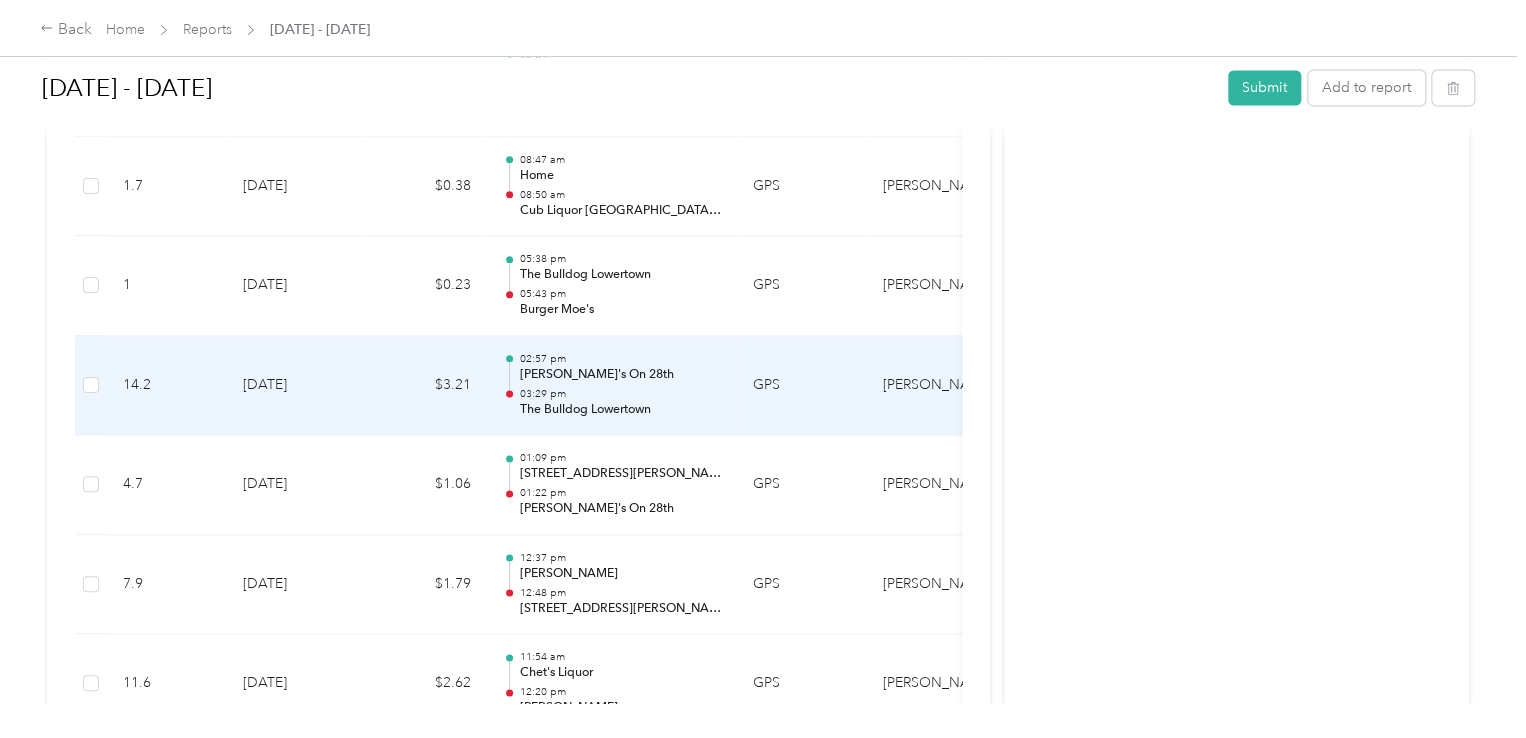 scroll, scrollTop: 9376, scrollLeft: 0, axis: vertical 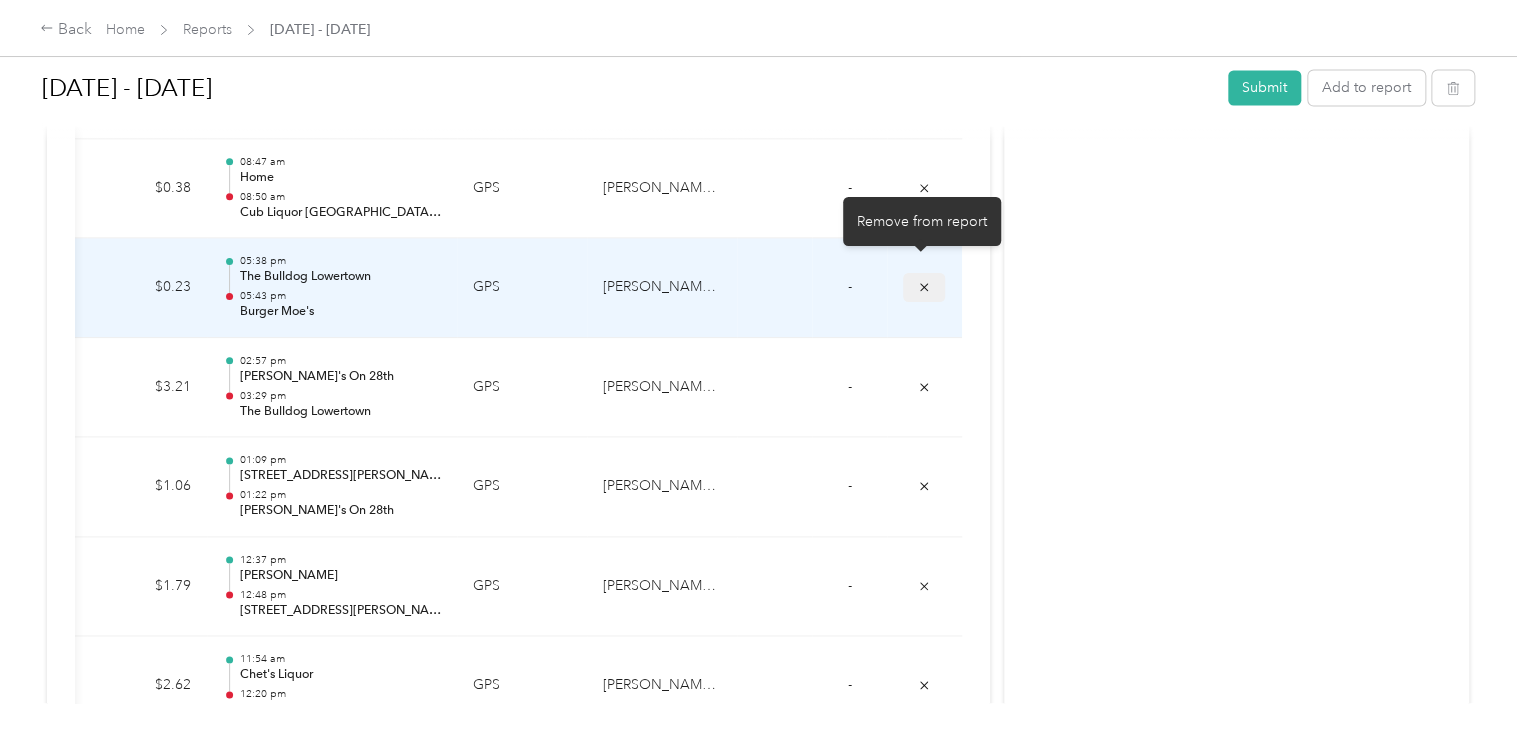click at bounding box center [924, 287] 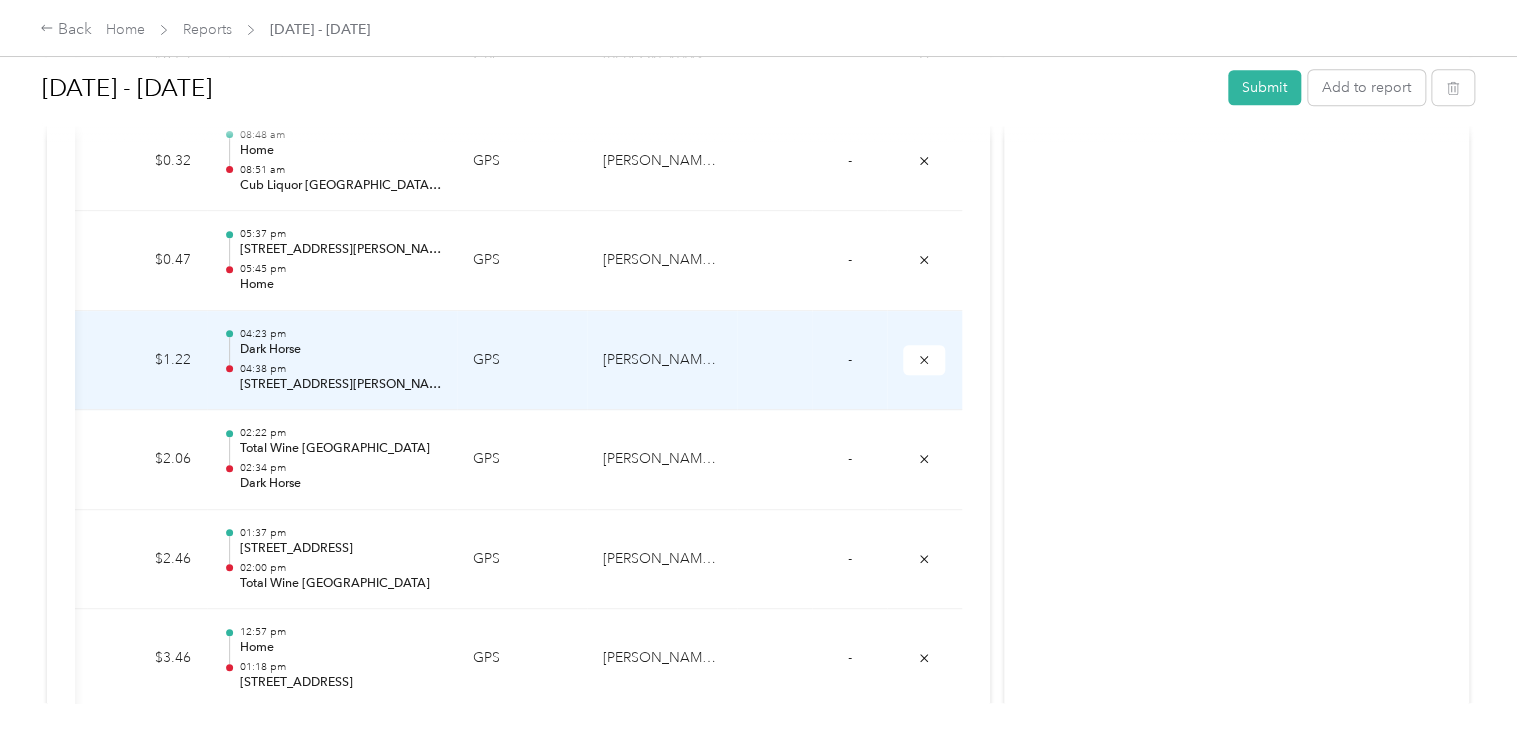 scroll, scrollTop: 8604, scrollLeft: 0, axis: vertical 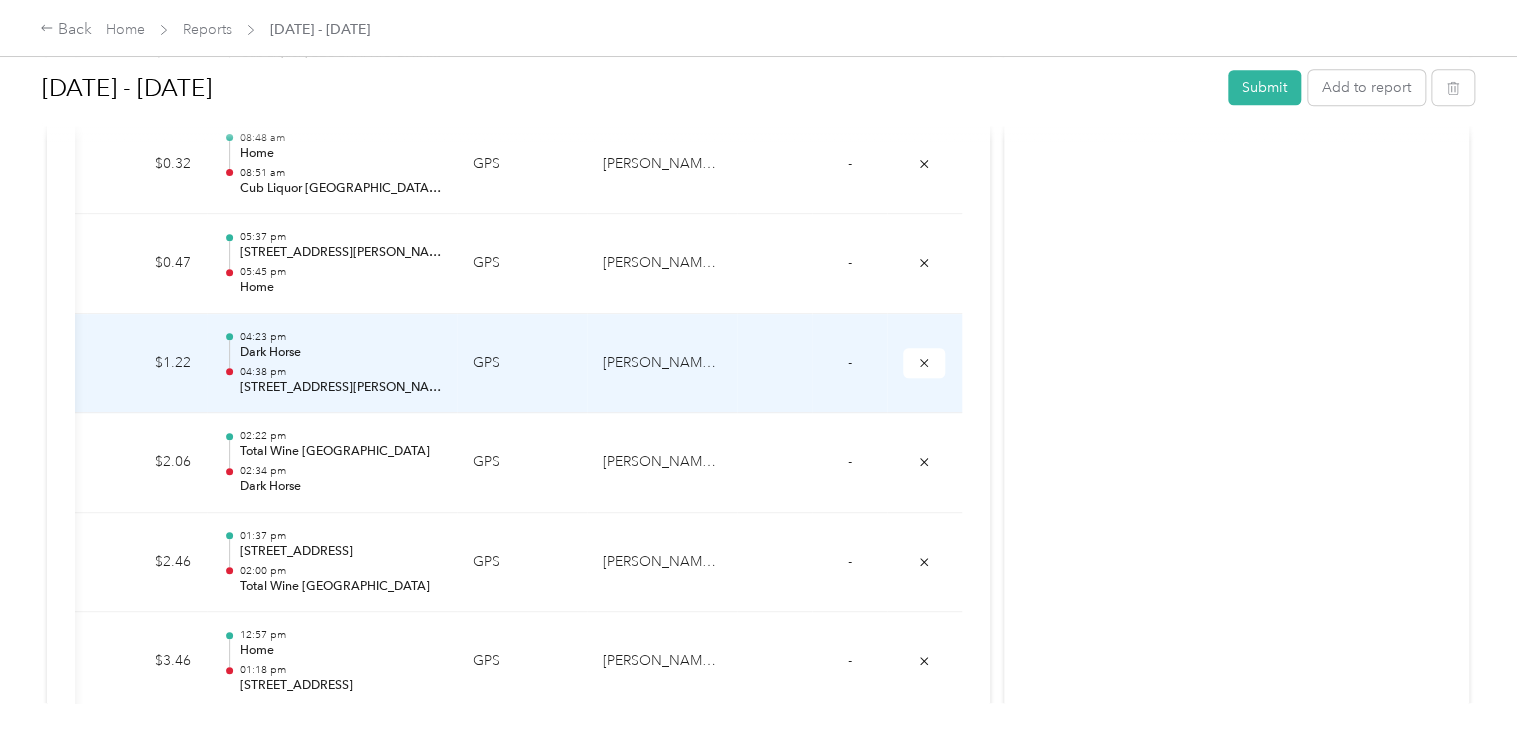 click on "[PERSON_NAME] Distributing" at bounding box center [662, 364] 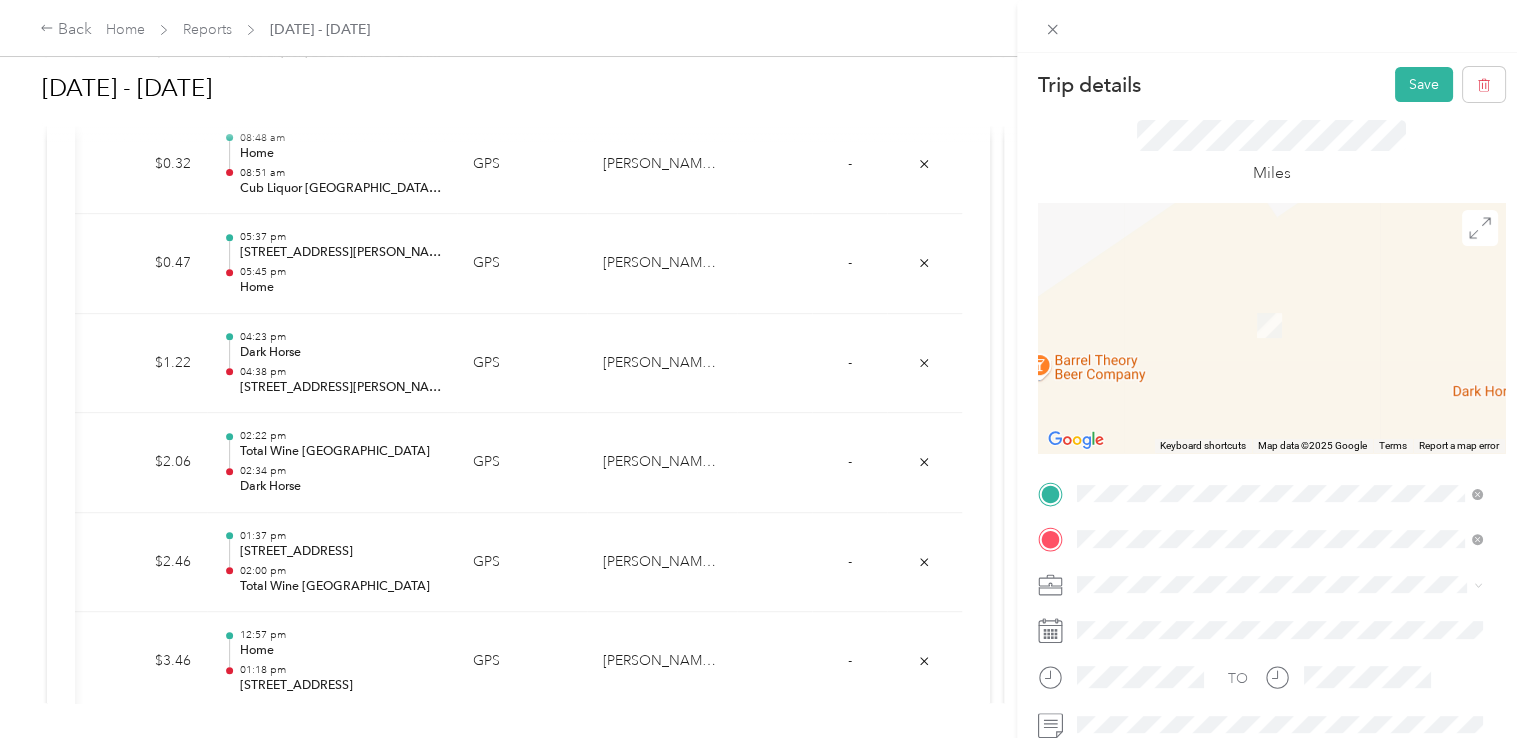 click on "[STREET_ADDRESS][PERSON_NAME][PERSON_NAME]" at bounding box center (1289, 325) 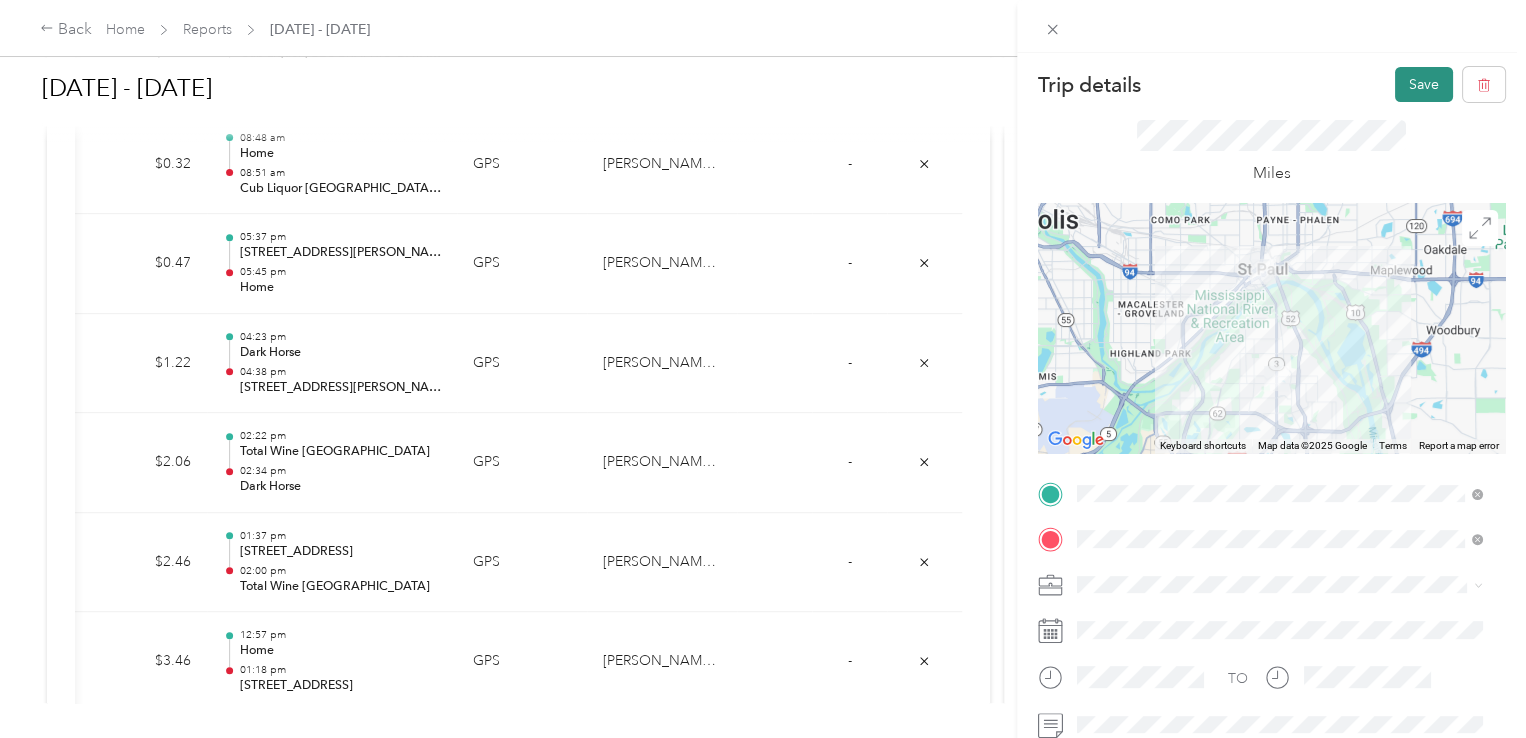 click on "Save" at bounding box center [1424, 84] 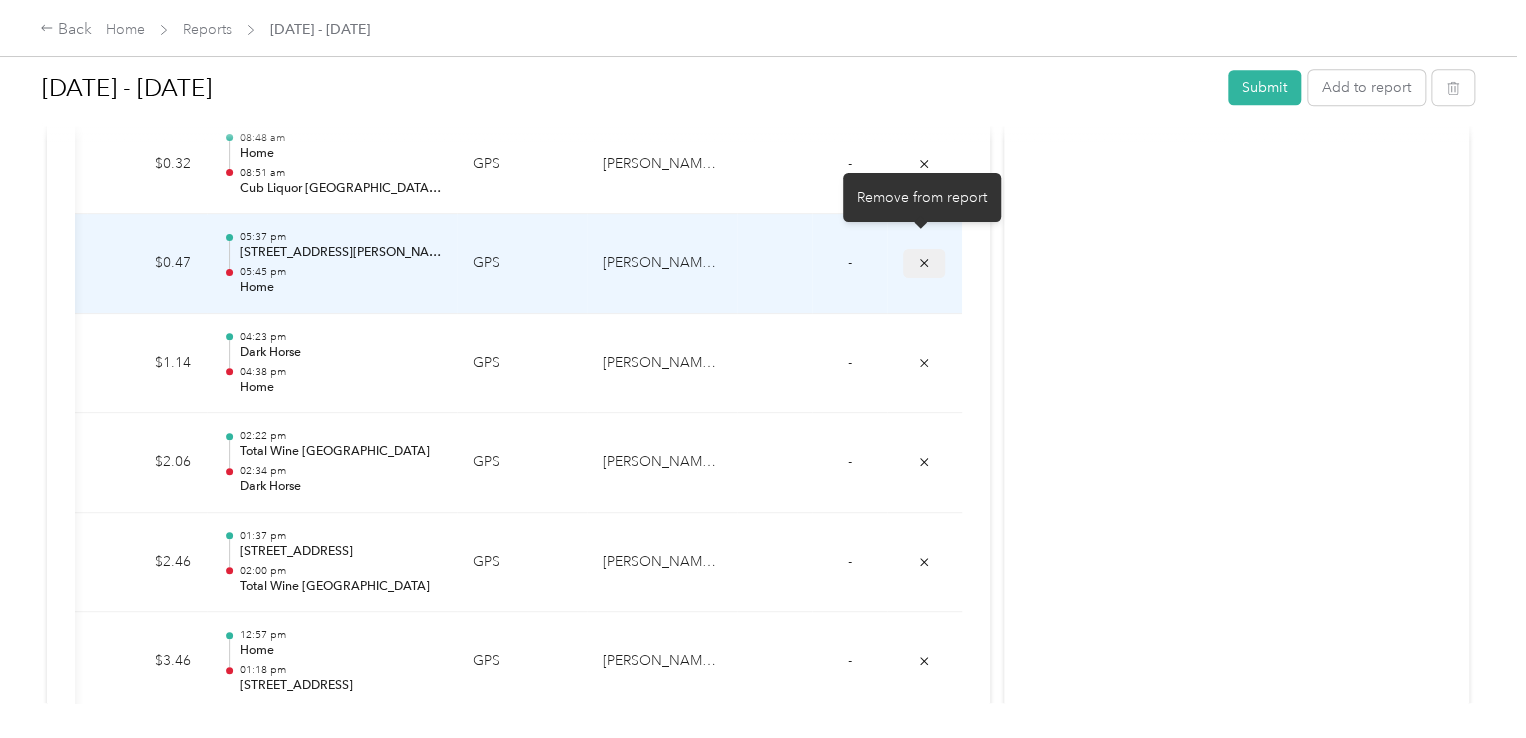click 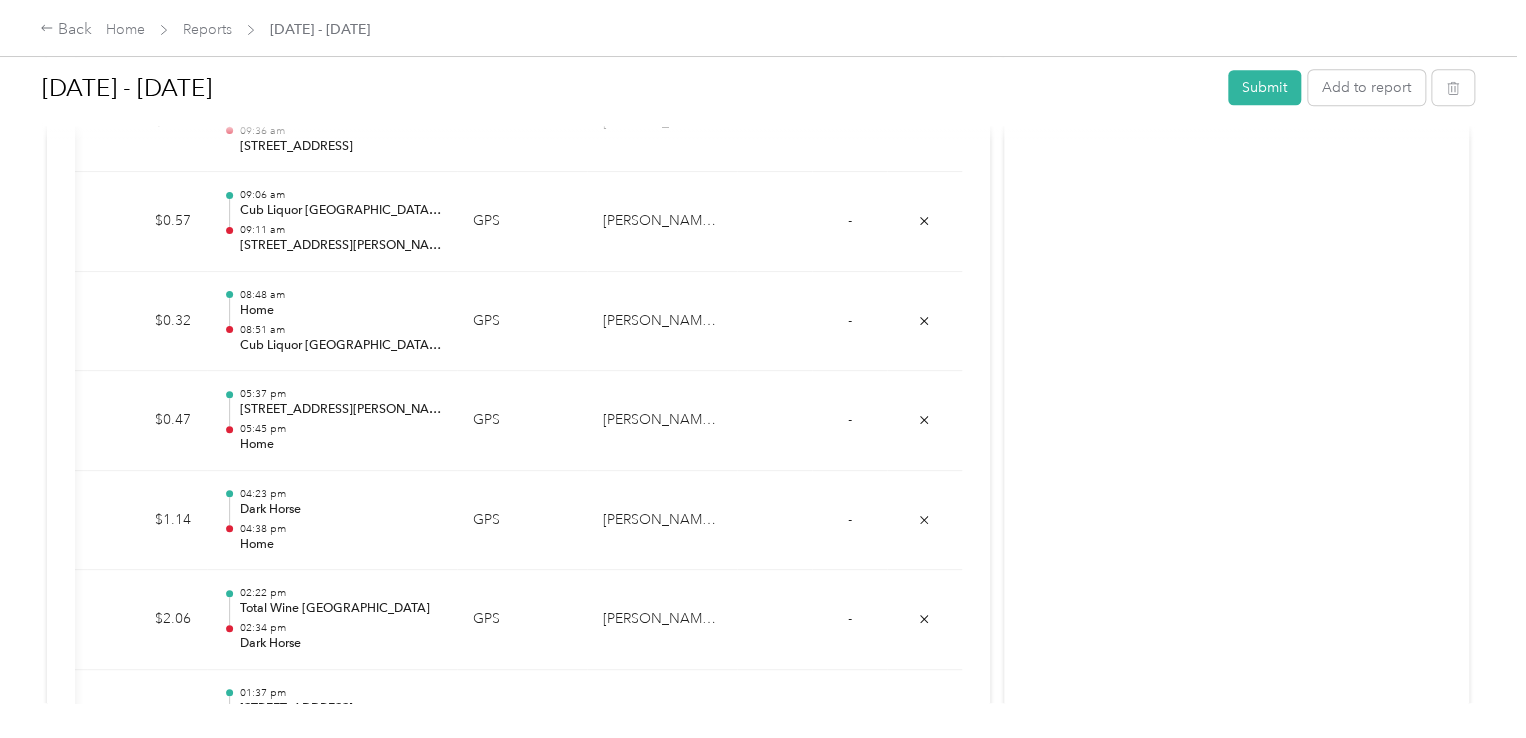 scroll, scrollTop: 8446, scrollLeft: 0, axis: vertical 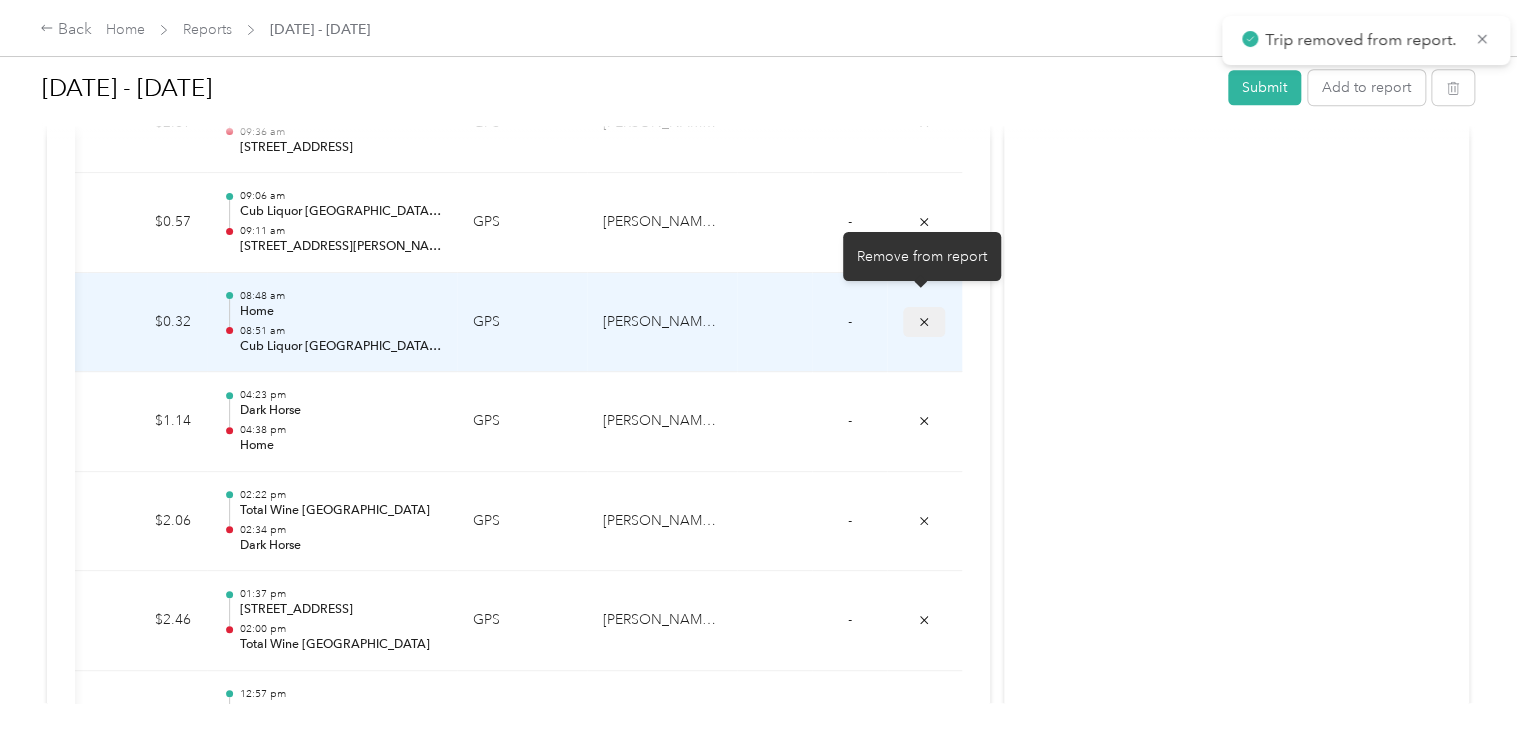 click 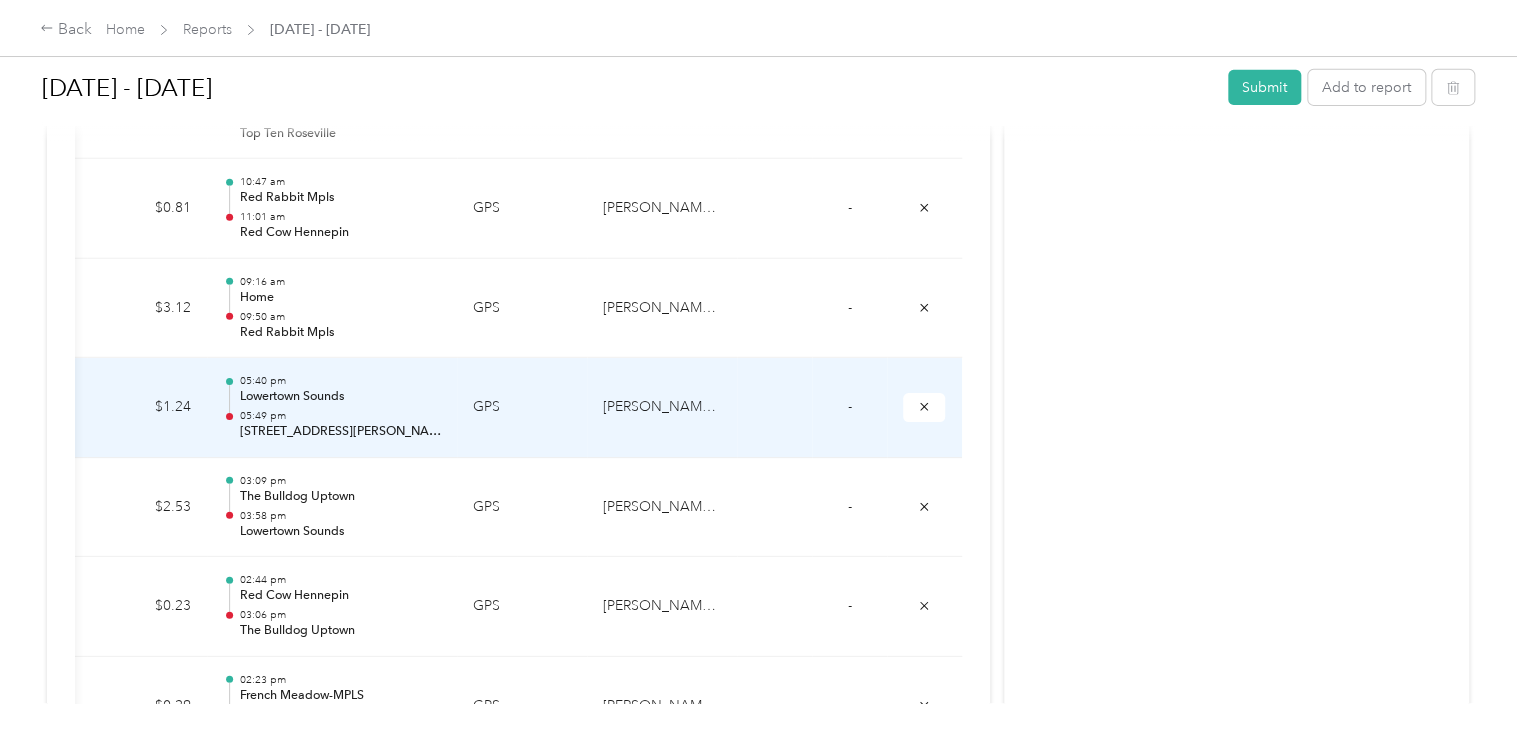 scroll, scrollTop: 7066, scrollLeft: 0, axis: vertical 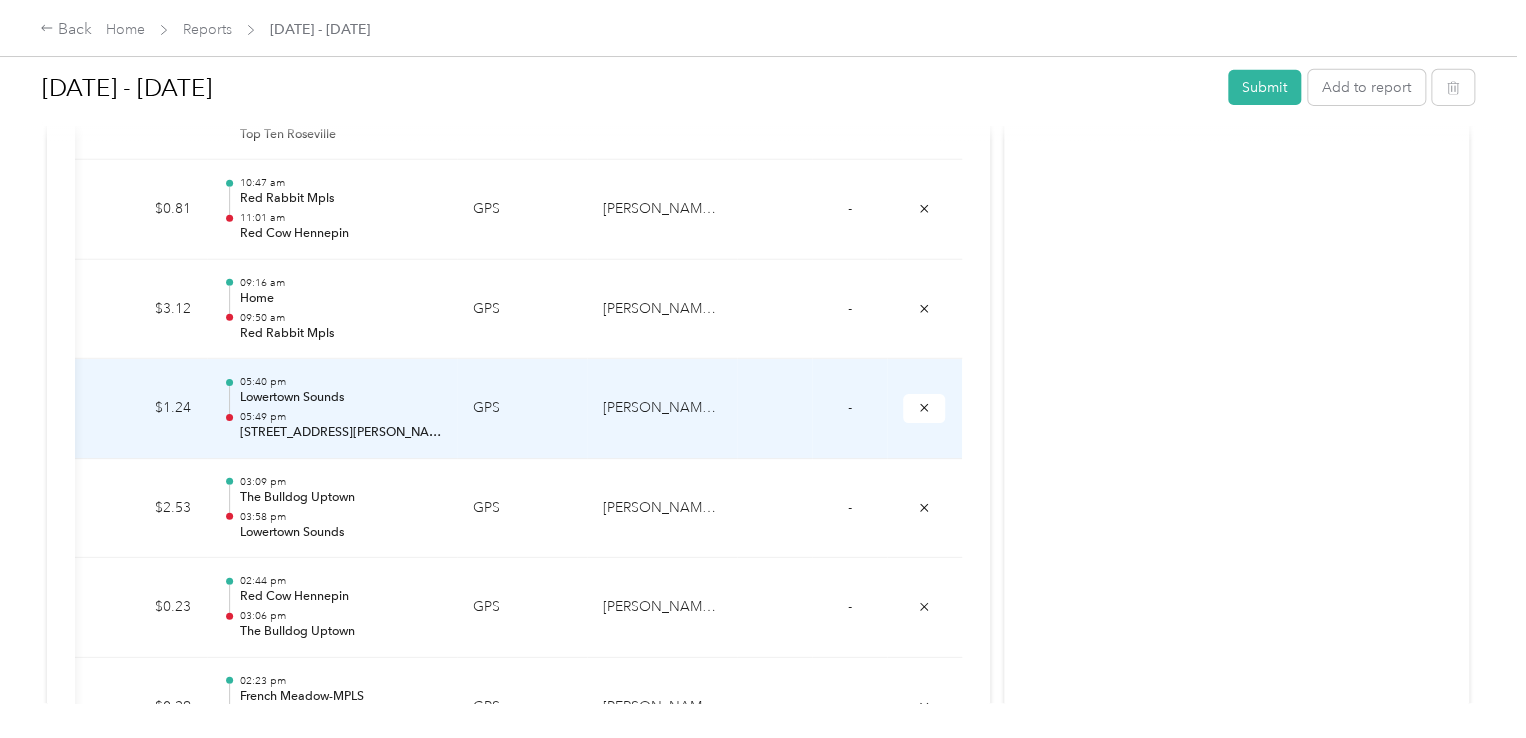 click on "GPS" at bounding box center (522, 409) 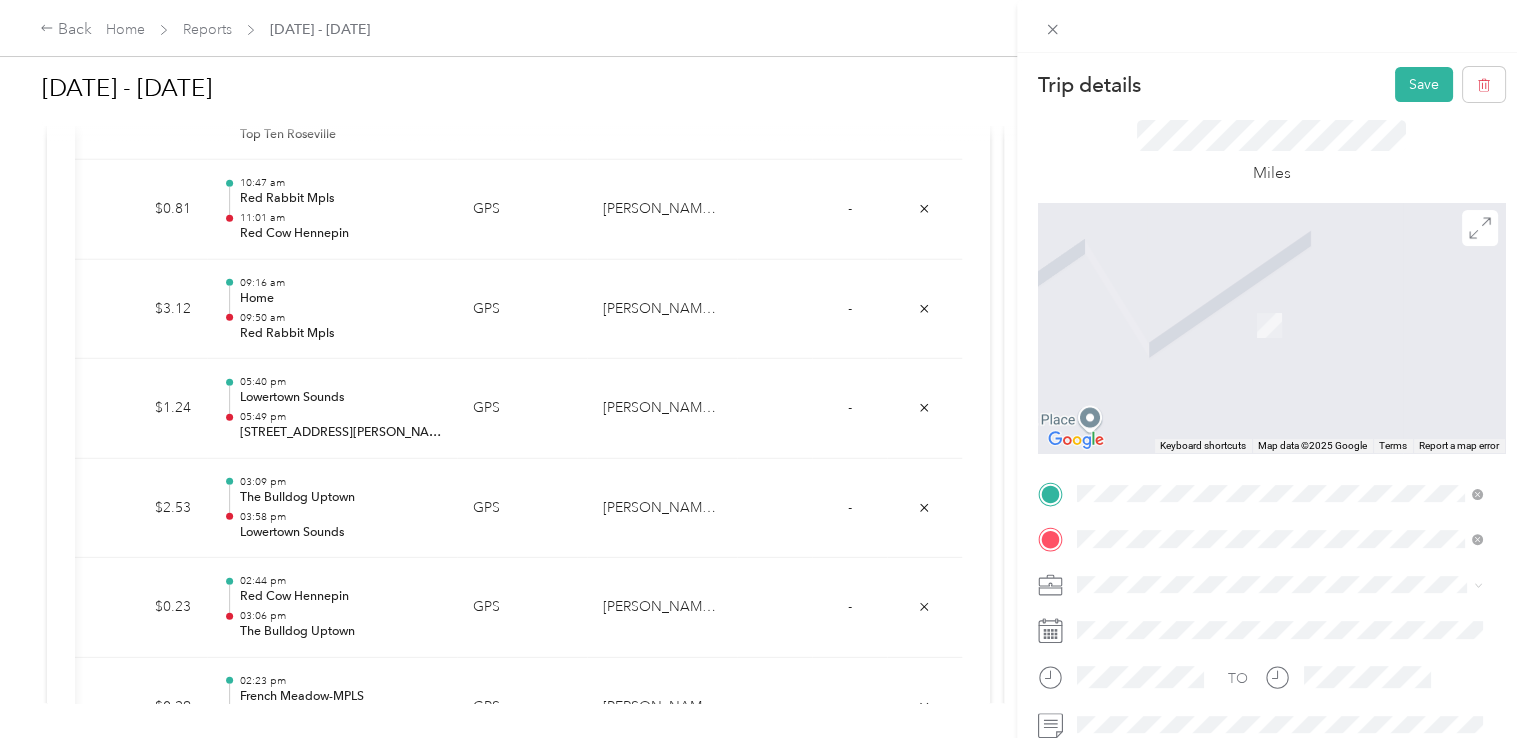 click on "Home [STREET_ADDRESS][PERSON_NAME][PERSON_NAME]" at bounding box center [1289, 315] 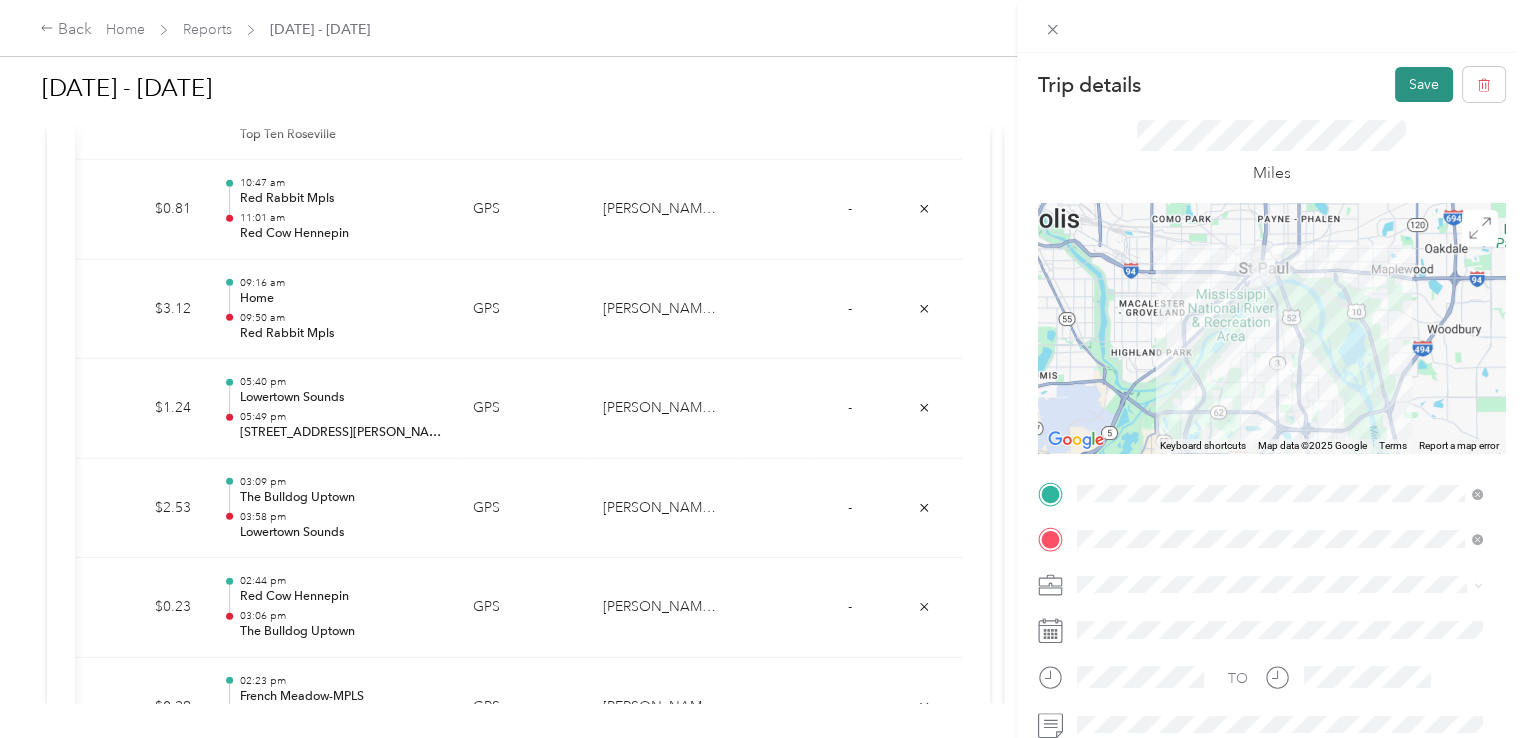 click on "Save" at bounding box center (1424, 84) 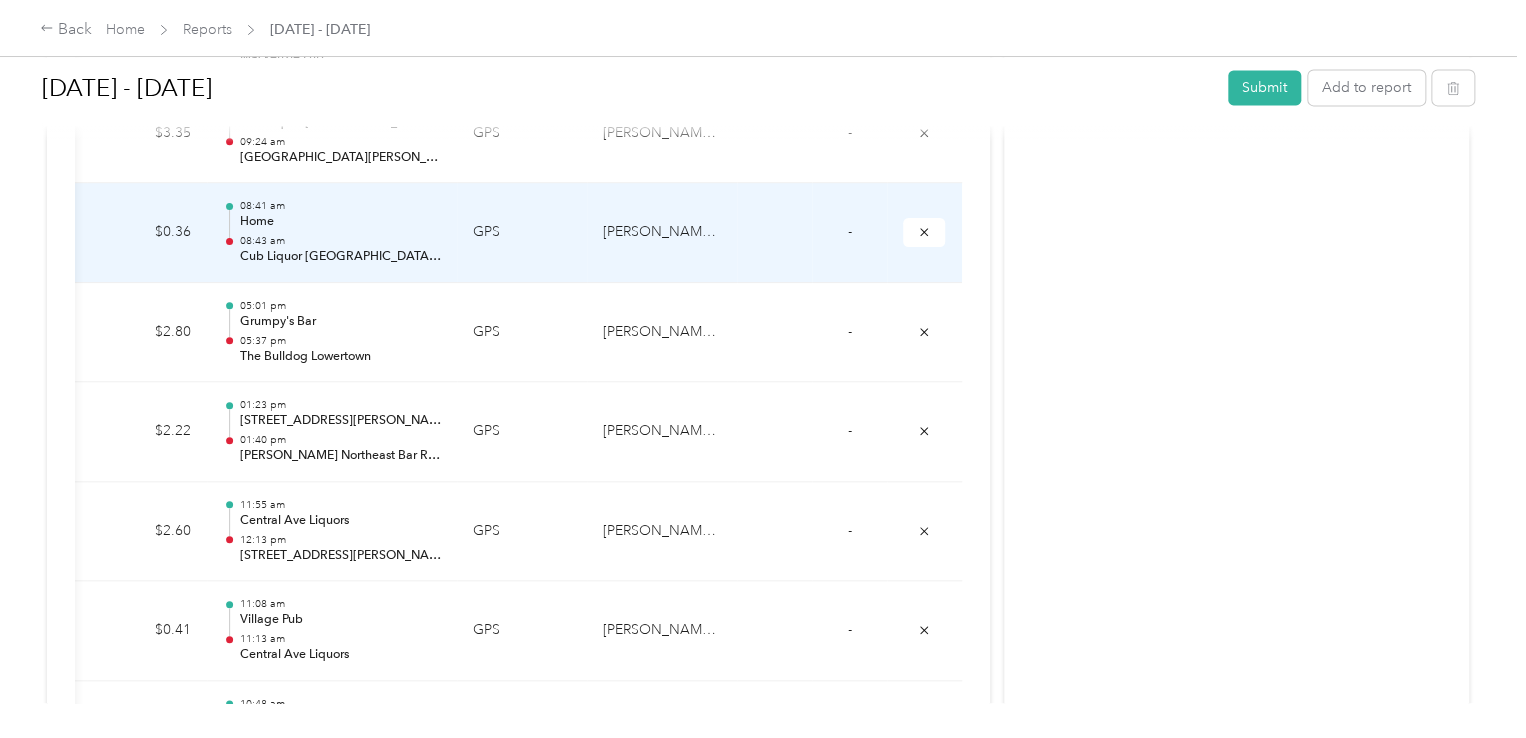 scroll, scrollTop: 5251, scrollLeft: 0, axis: vertical 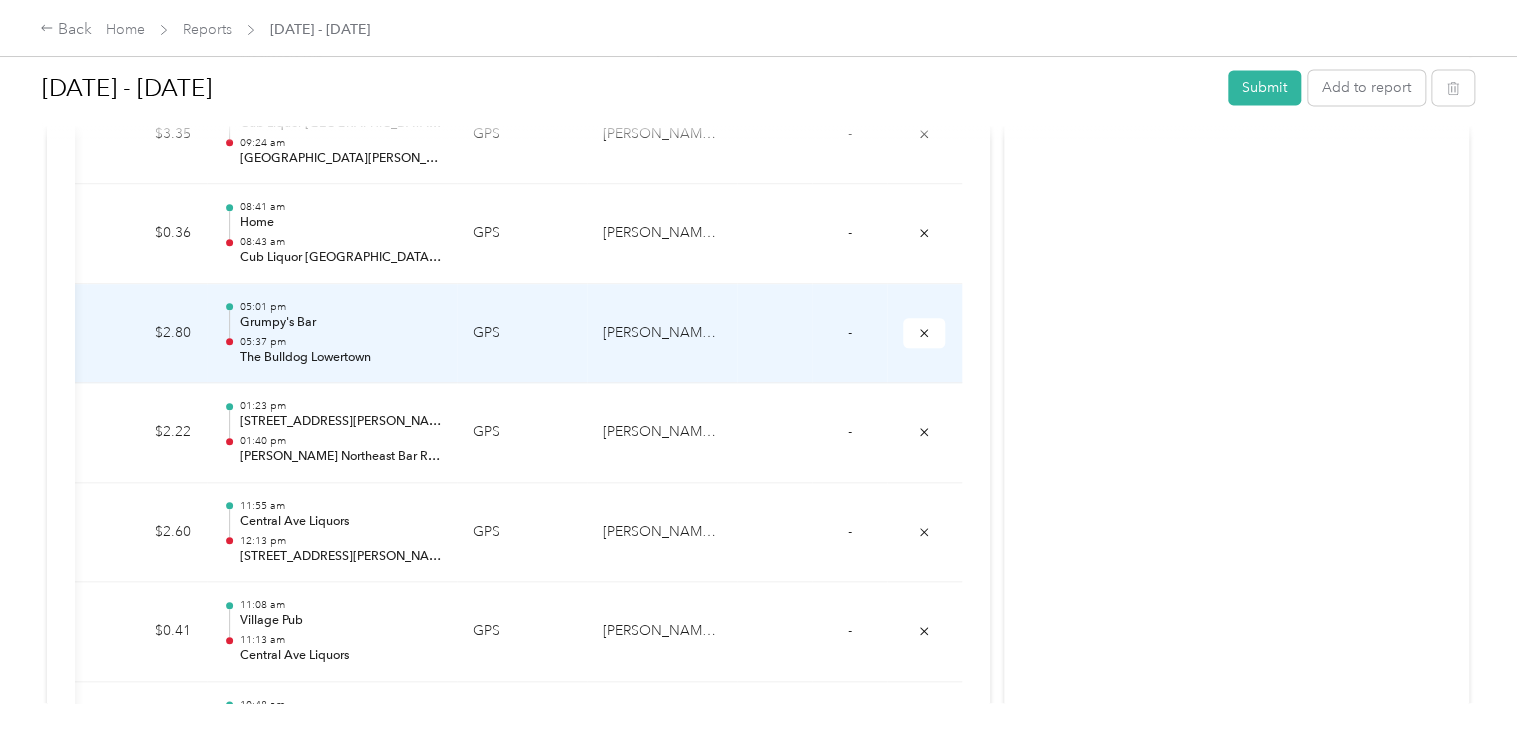 click on "The Bulldog Lowertown" at bounding box center (340, 358) 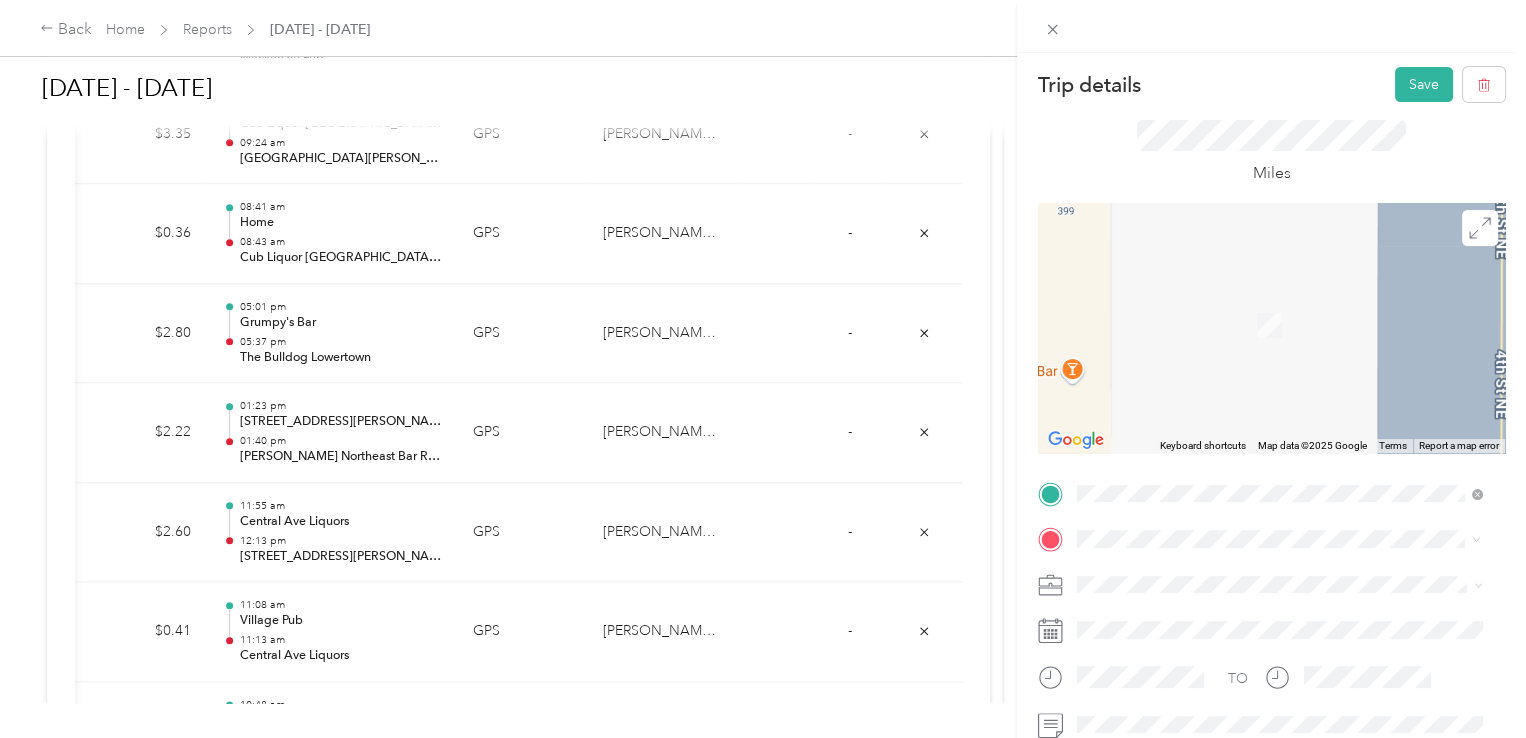 click on "Home" at bounding box center (1289, 386) 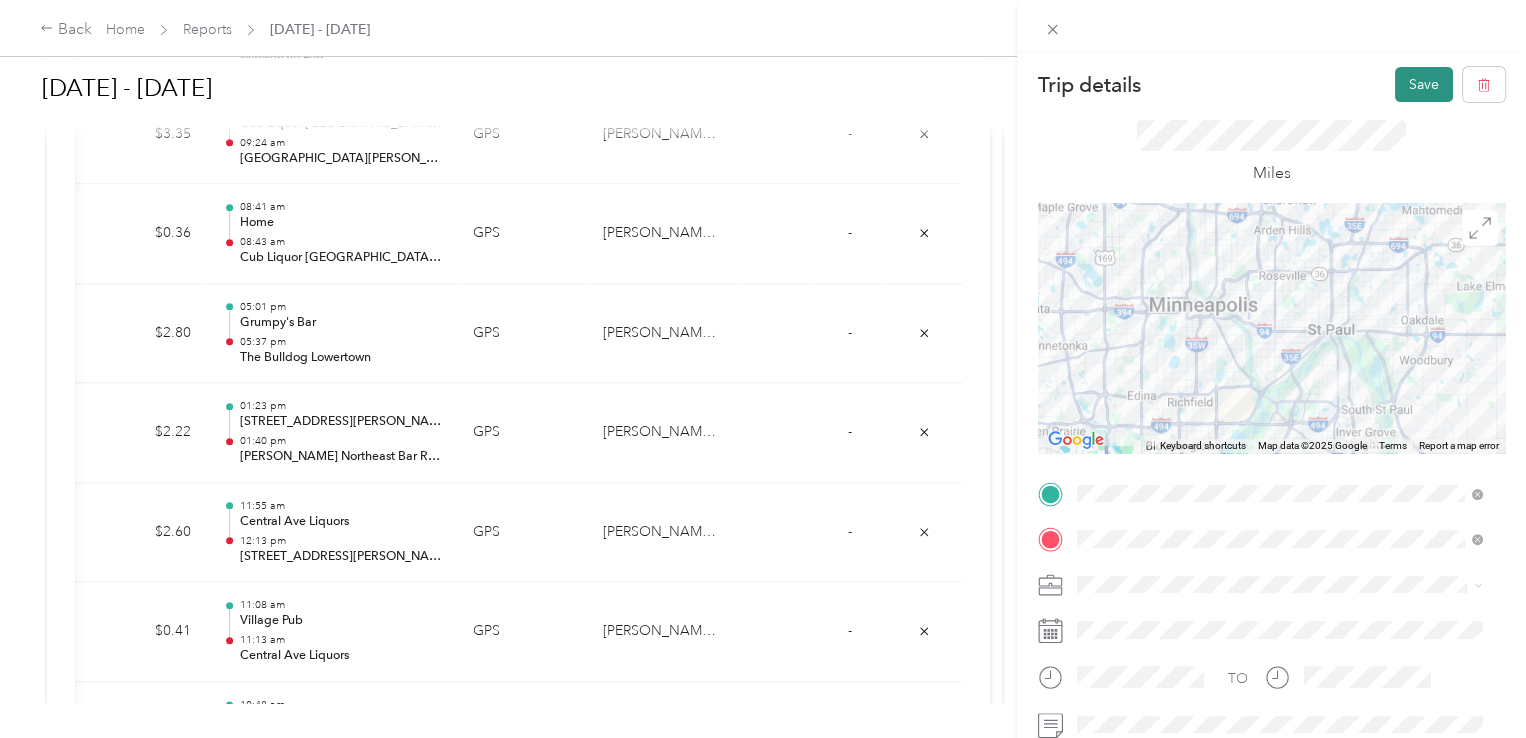 click on "Save" at bounding box center (1424, 84) 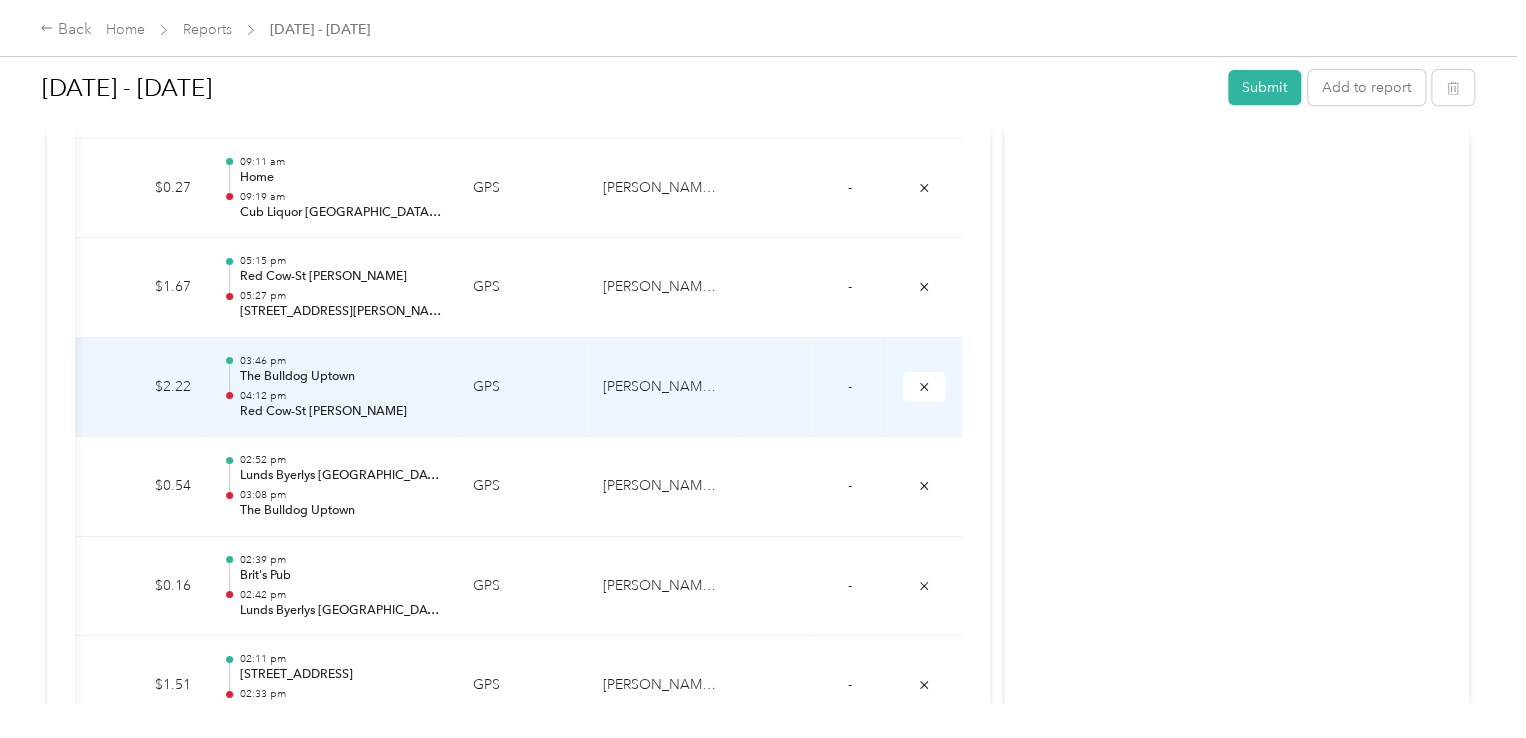 scroll, scrollTop: 4200, scrollLeft: 0, axis: vertical 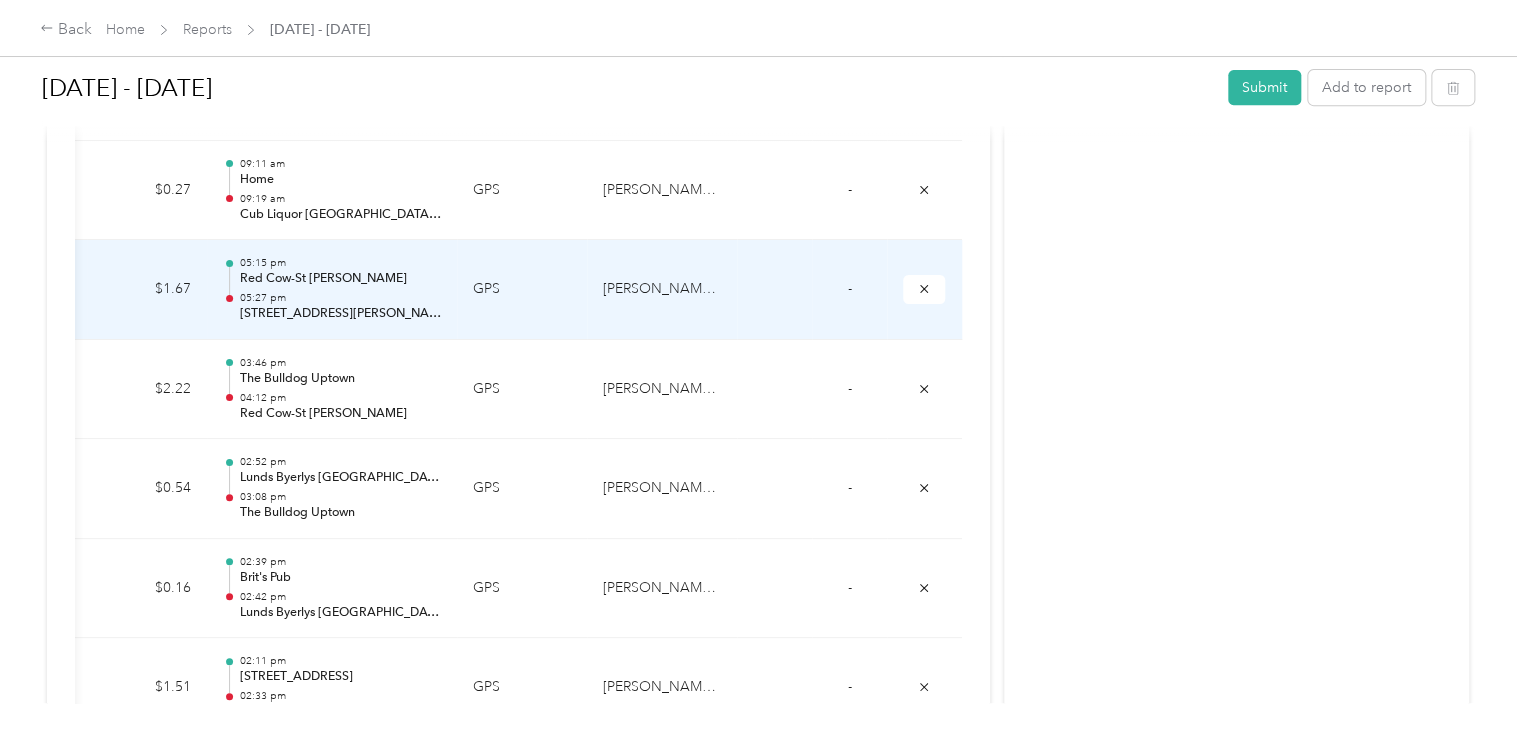 click on "GPS" at bounding box center [522, 290] 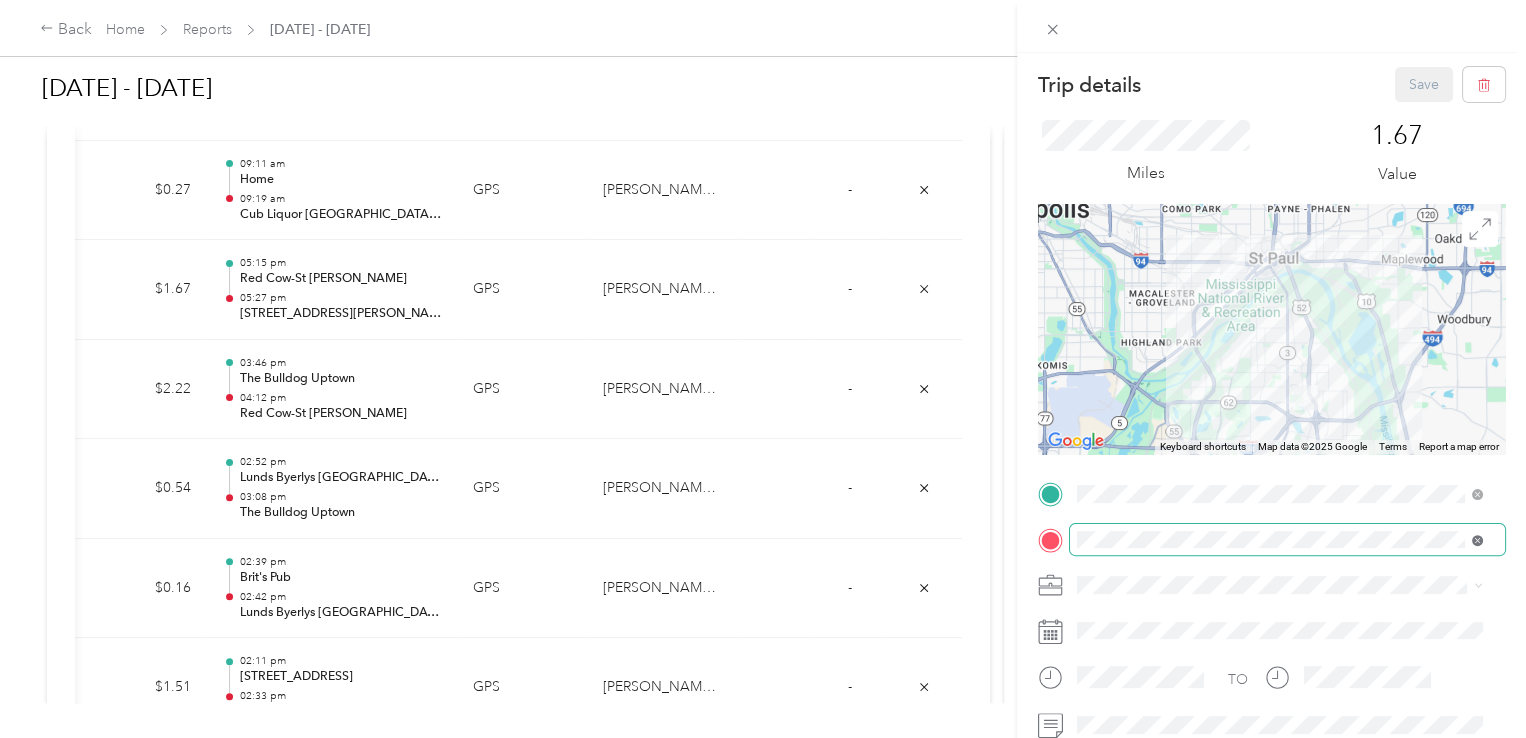 click 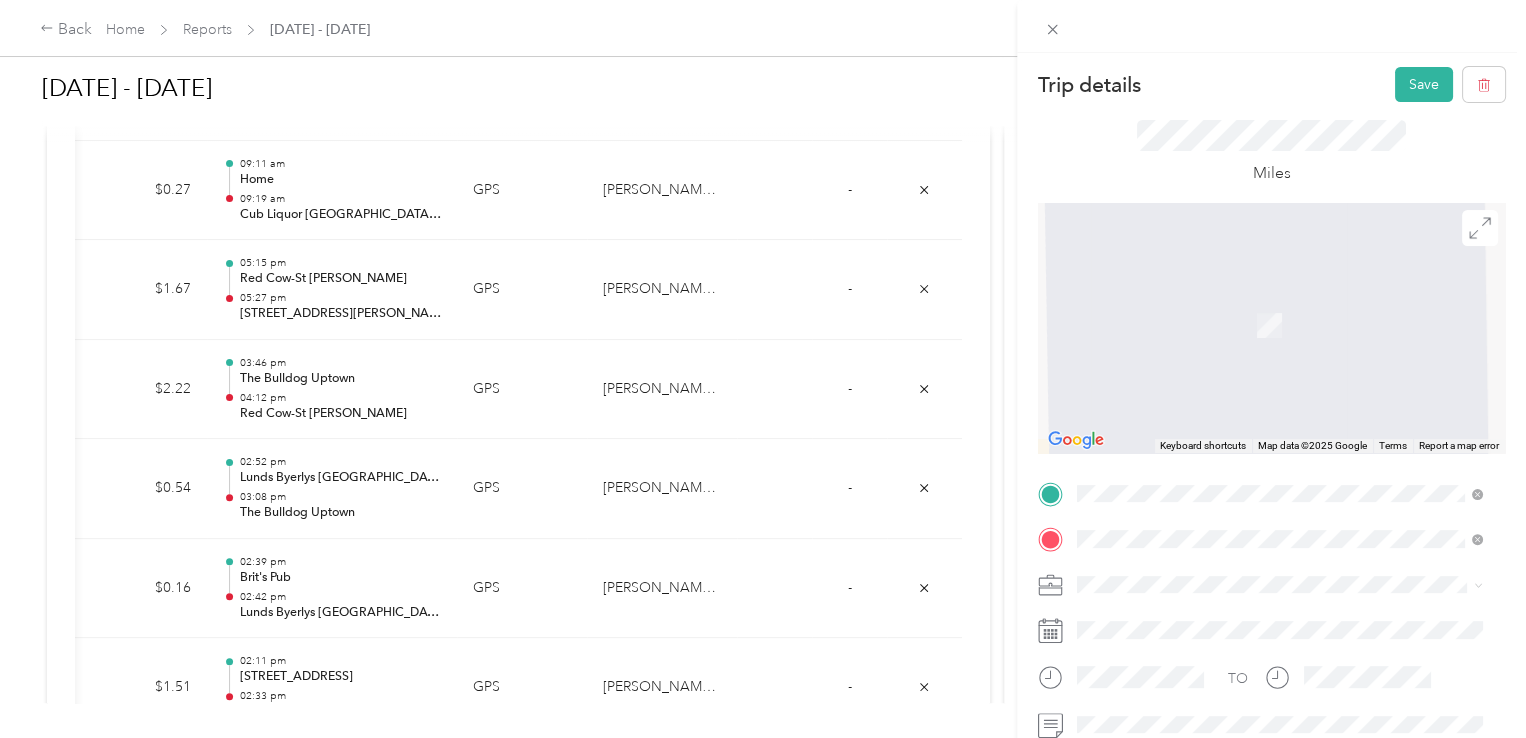 click on "Home [STREET_ADDRESS][PERSON_NAME][PERSON_NAME]" at bounding box center [1289, 315] 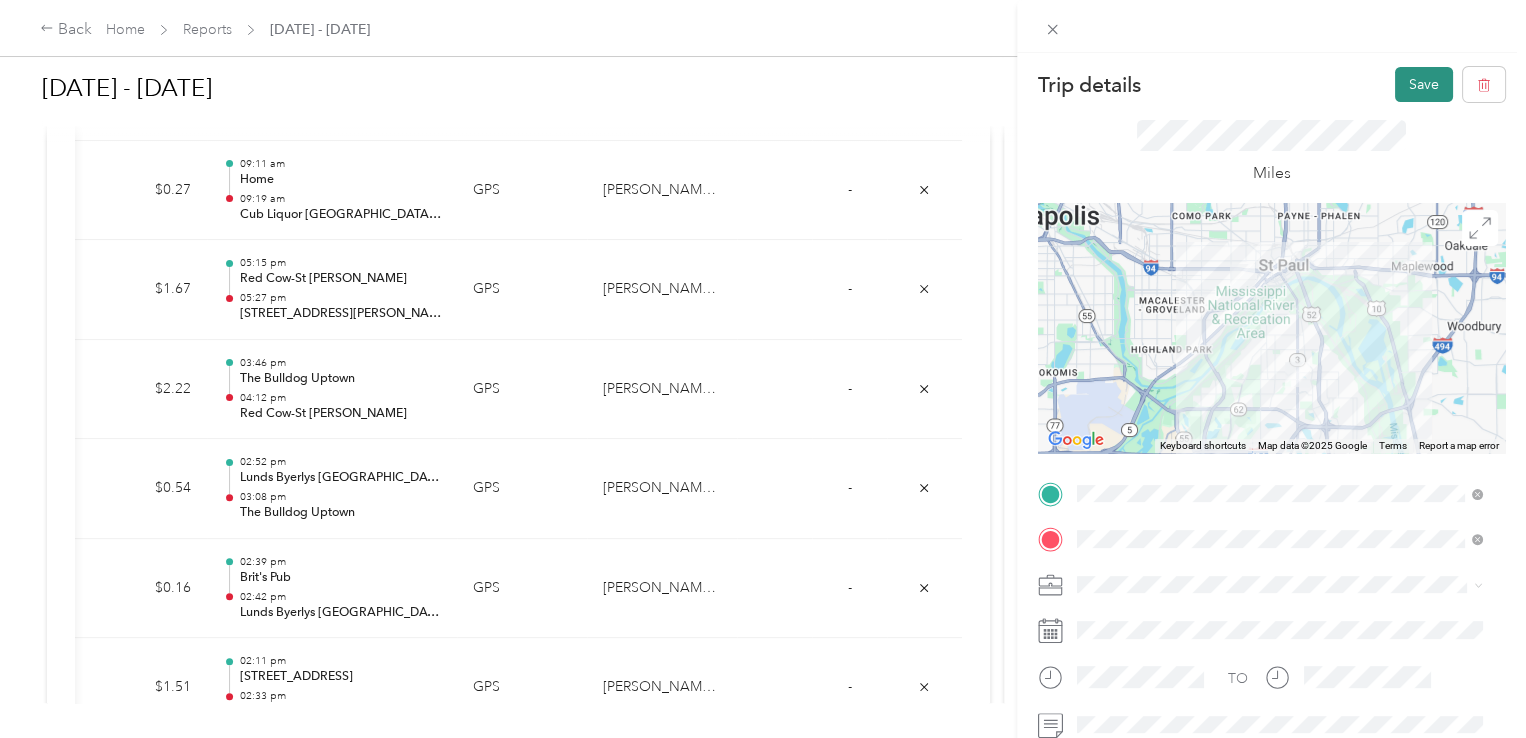 click on "Save" at bounding box center [1424, 84] 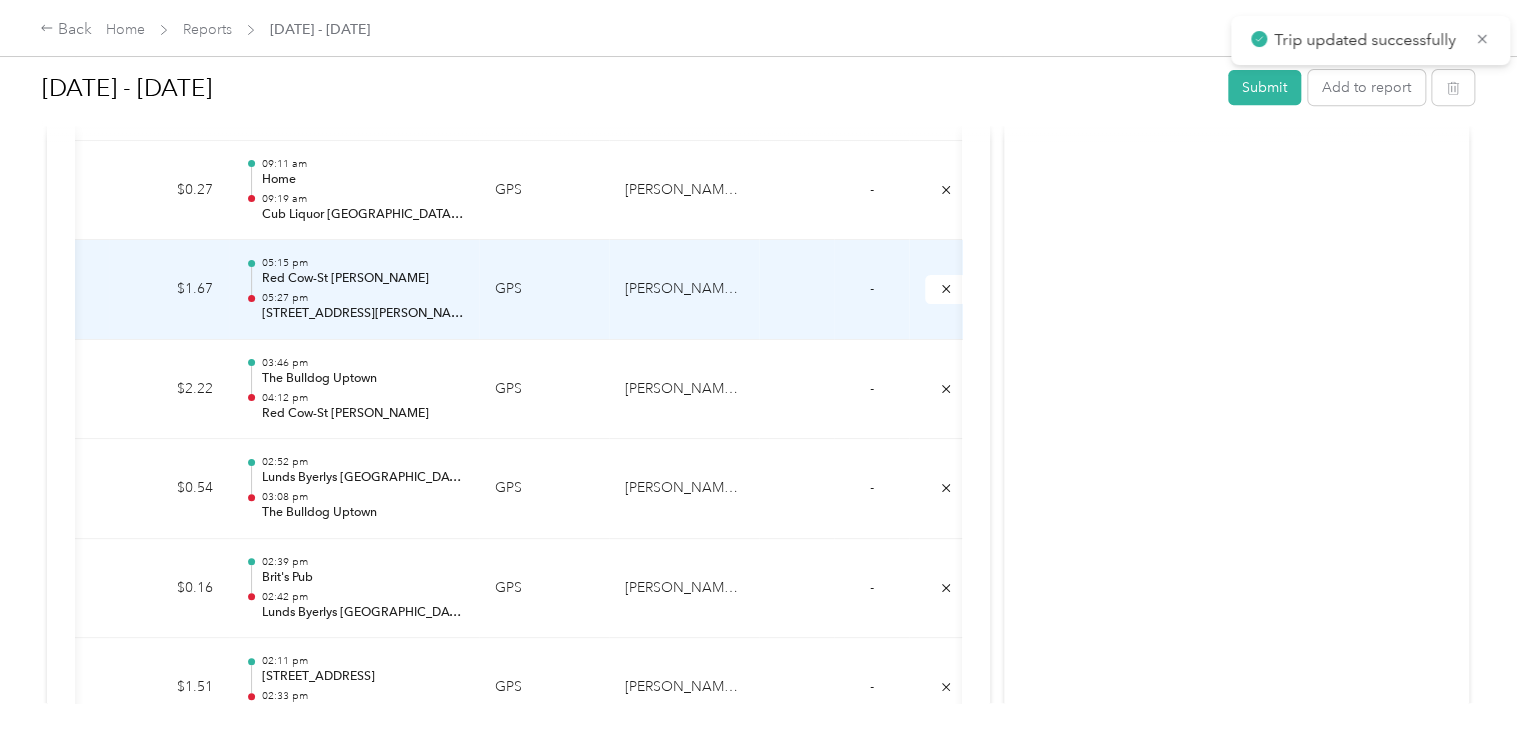scroll, scrollTop: 0, scrollLeft: 256, axis: horizontal 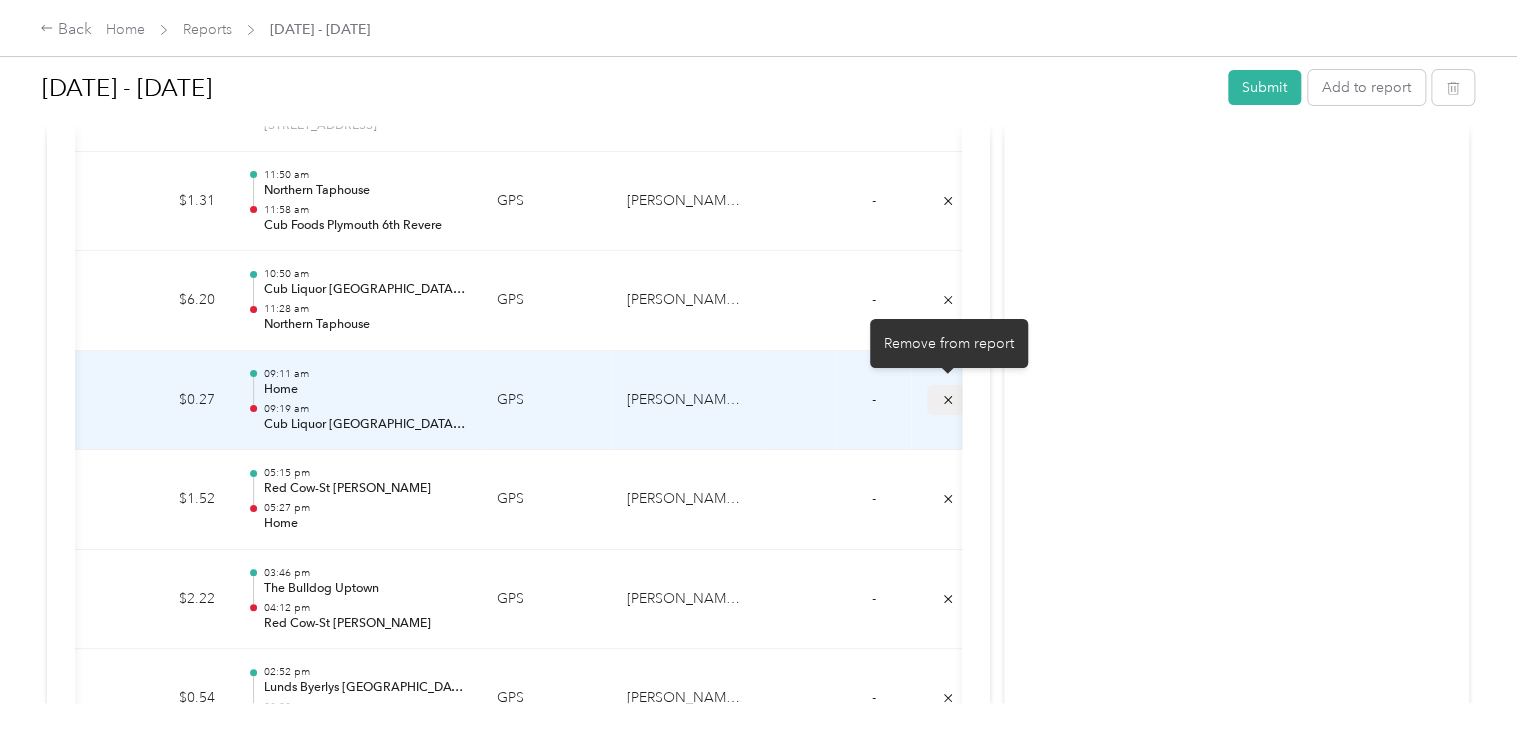click 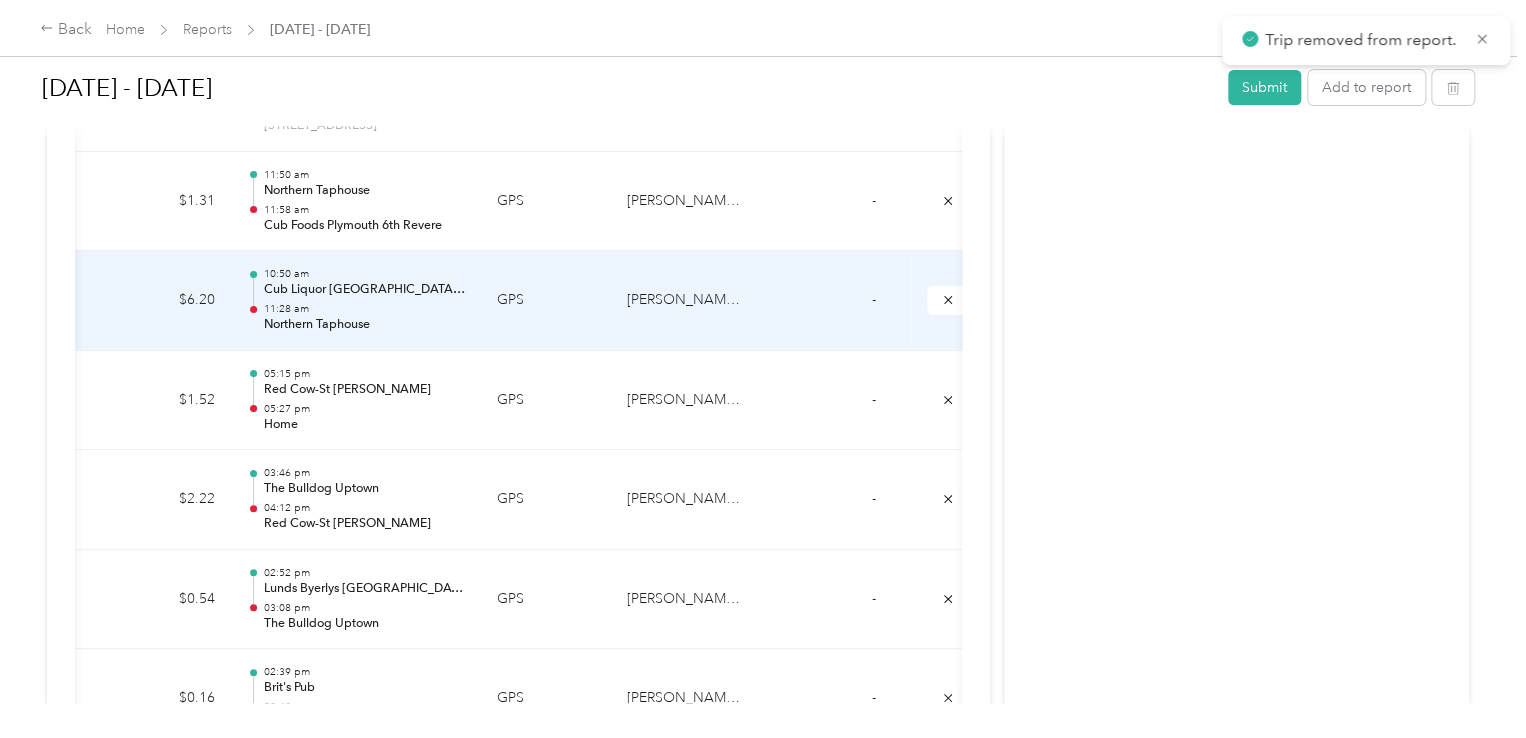 click on "Cub Liquor [GEOGRAPHIC_DATA][PERSON_NAME]" at bounding box center (364, 290) 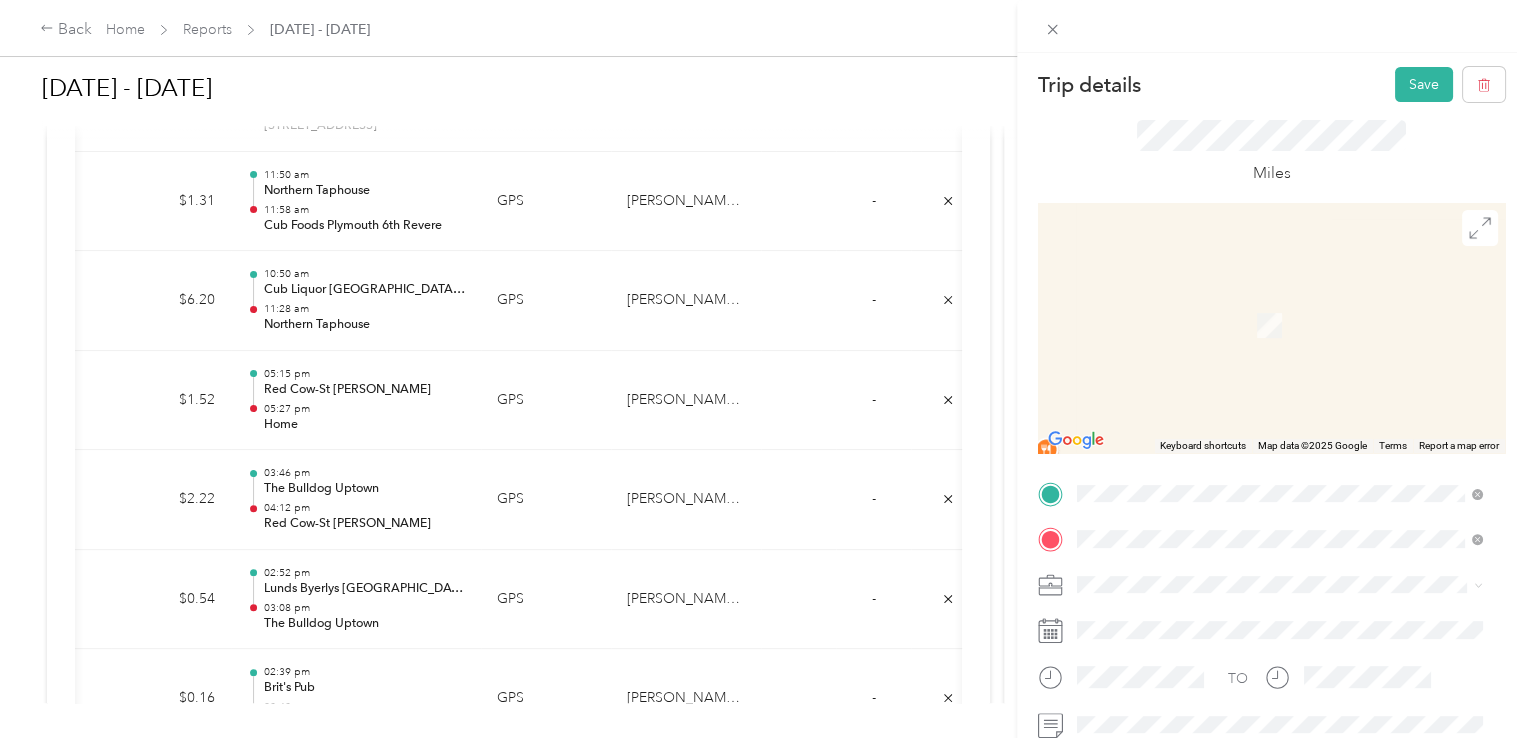 click on "Home" at bounding box center [1289, 341] 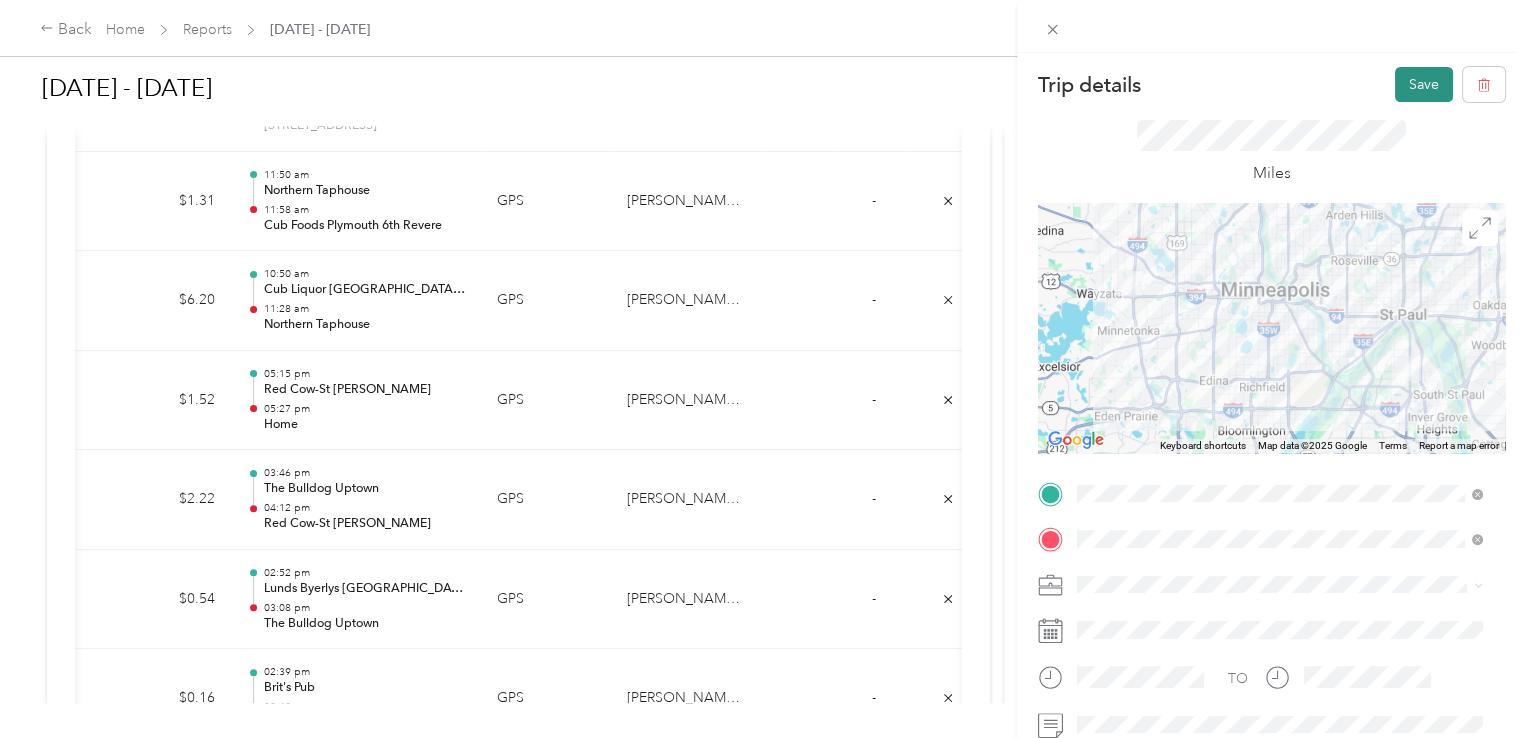 click on "Save" at bounding box center [1424, 84] 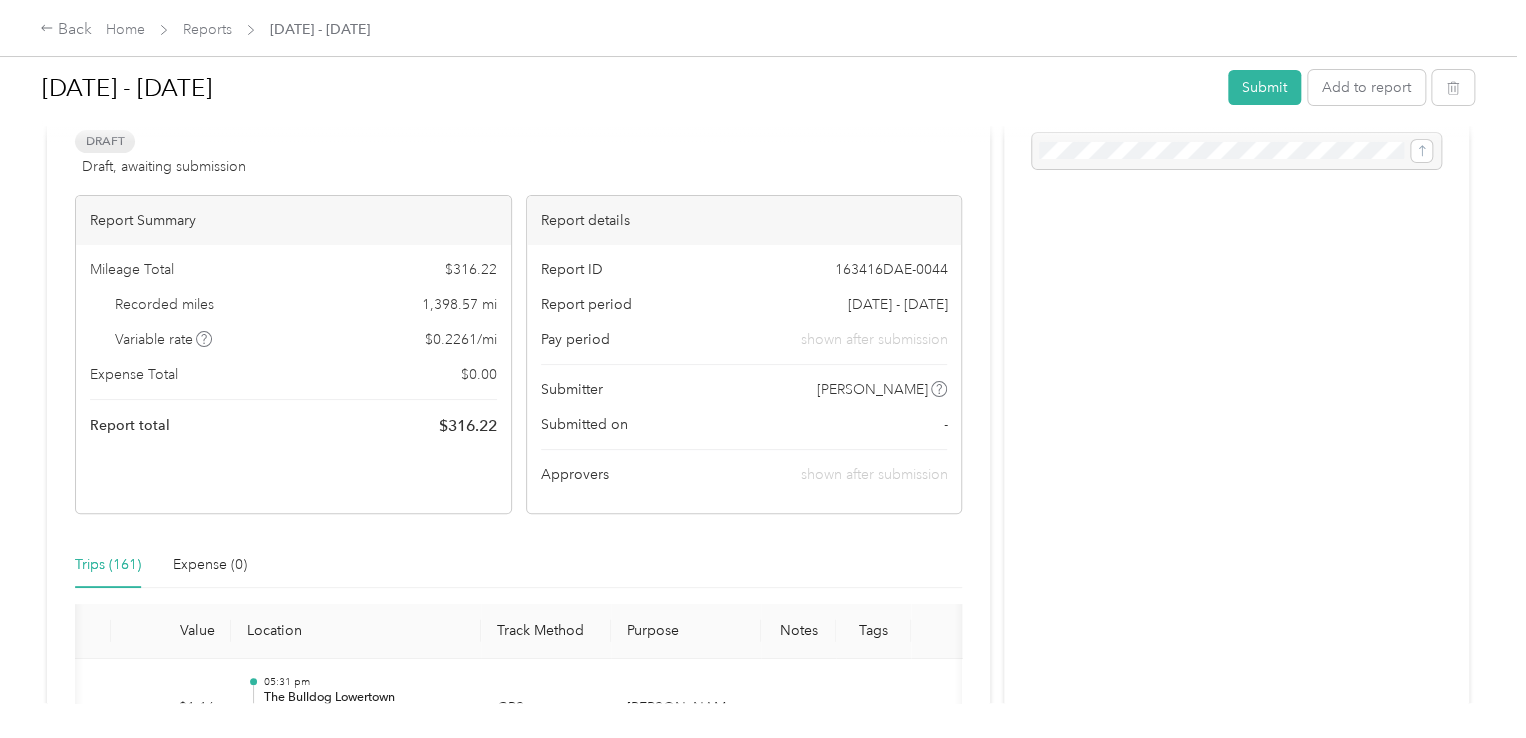 scroll, scrollTop: 0, scrollLeft: 0, axis: both 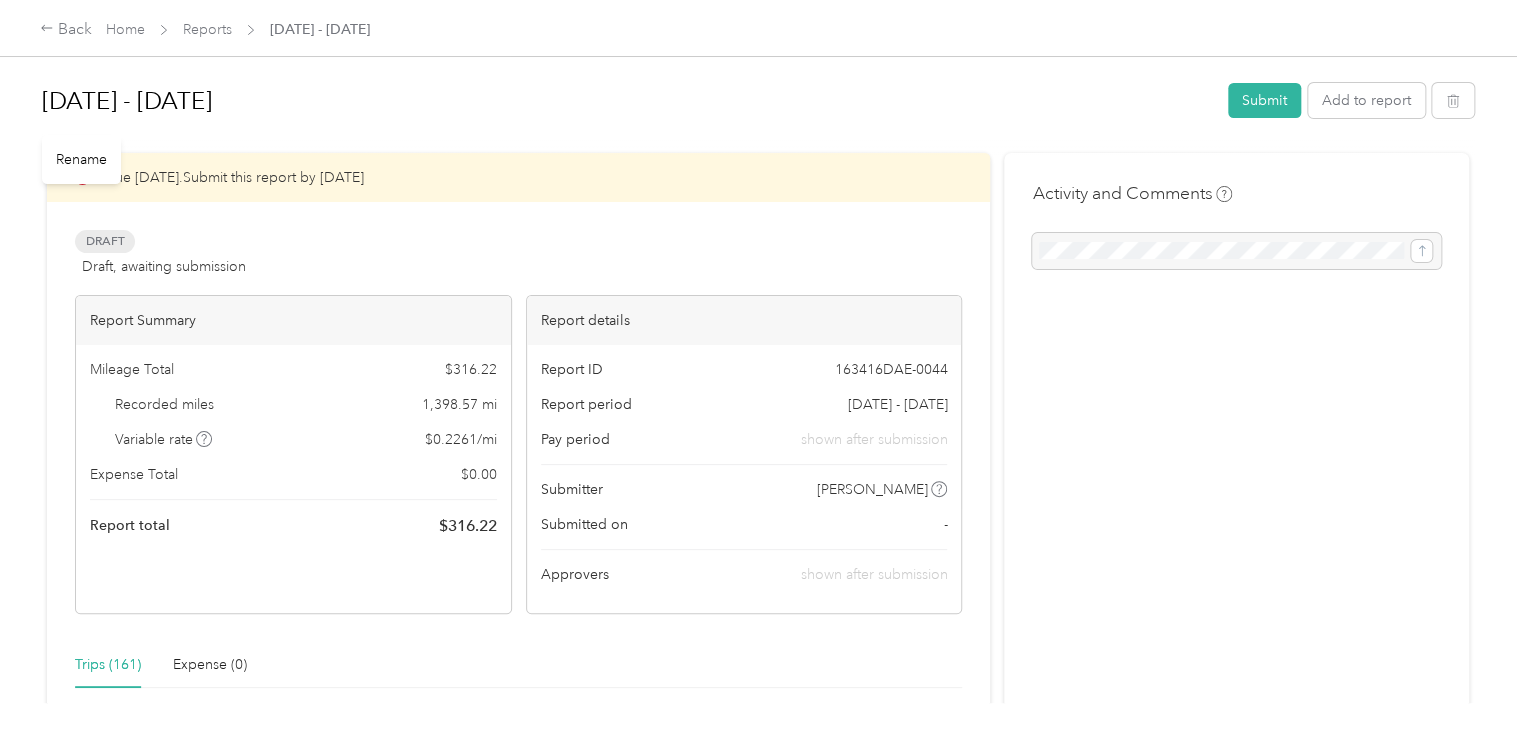 click on "[DATE] - [DATE]" at bounding box center (628, 101) 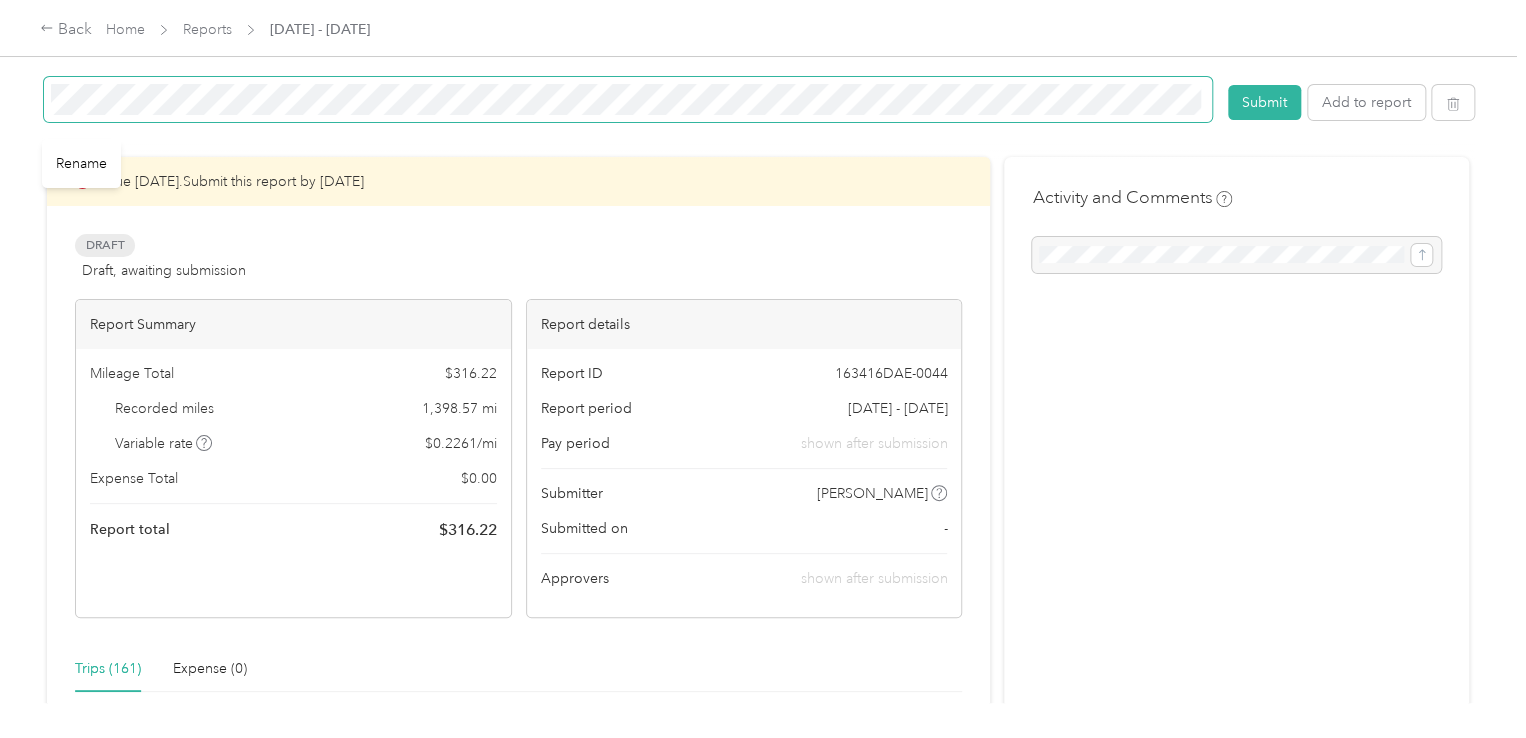 click at bounding box center [628, 99] 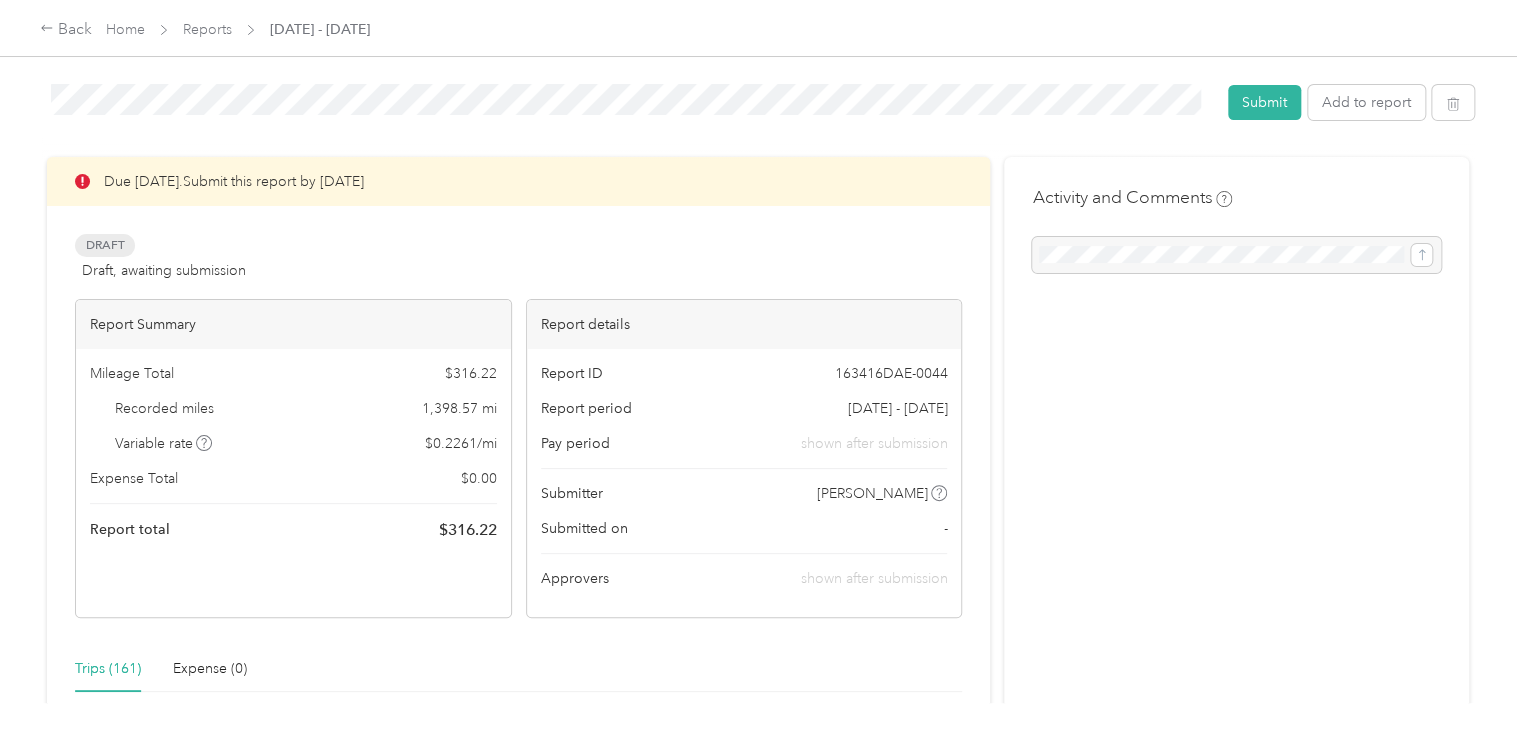 click on "Activity and Comments" at bounding box center [1236, 8502] 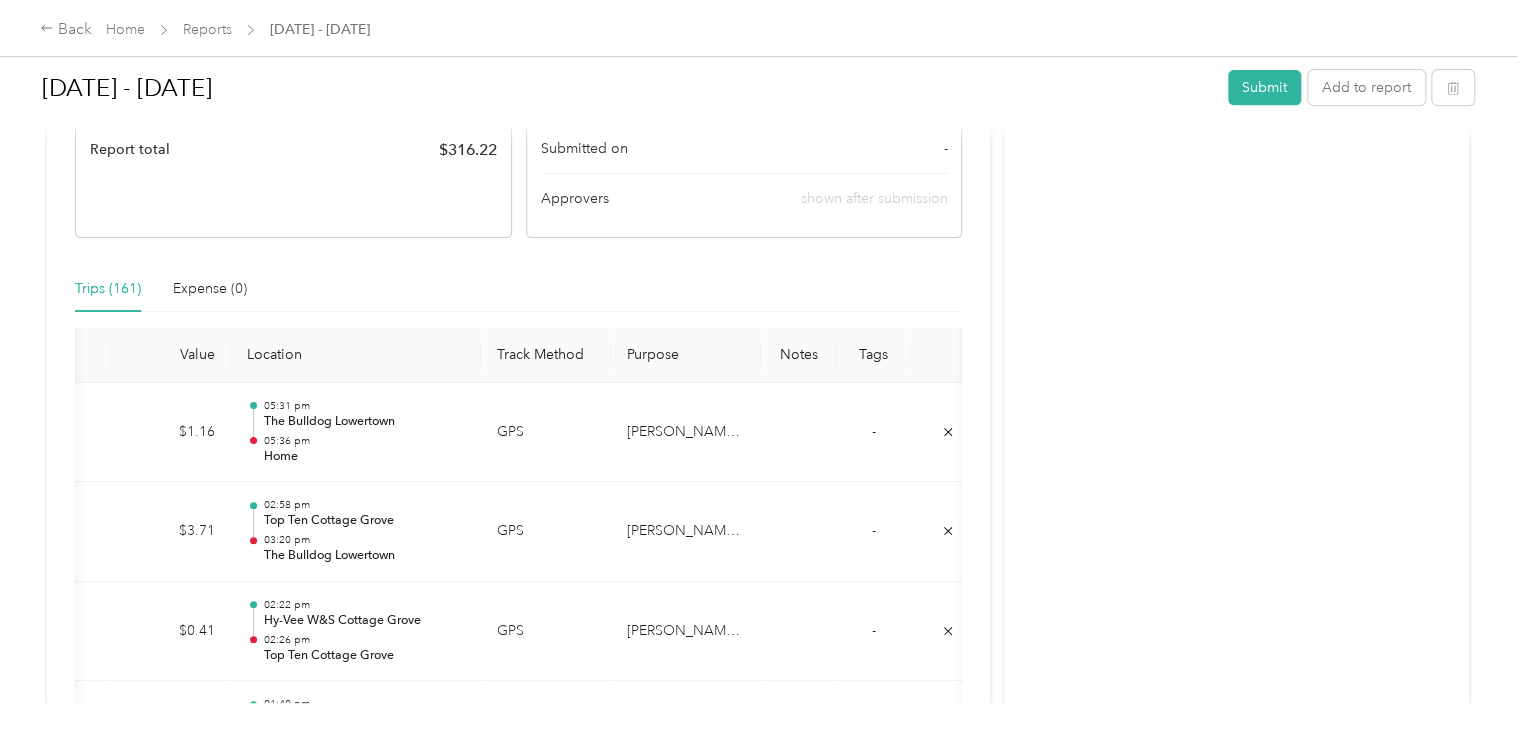 scroll, scrollTop: 0, scrollLeft: 0, axis: both 